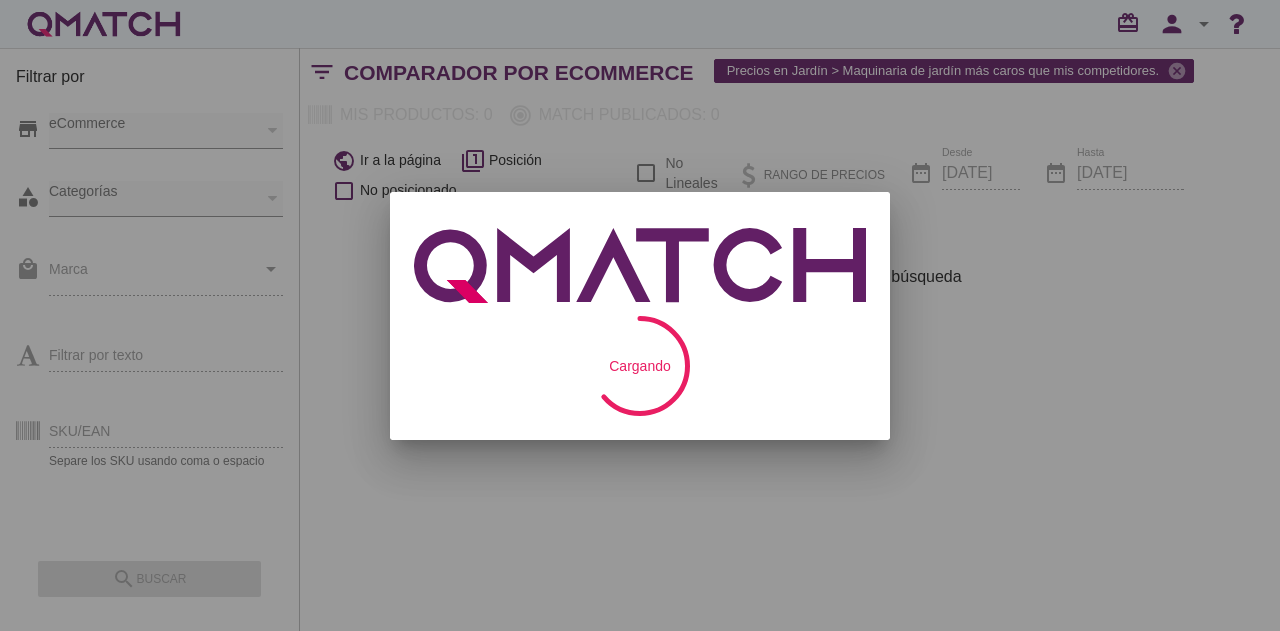 scroll, scrollTop: 0, scrollLeft: 0, axis: both 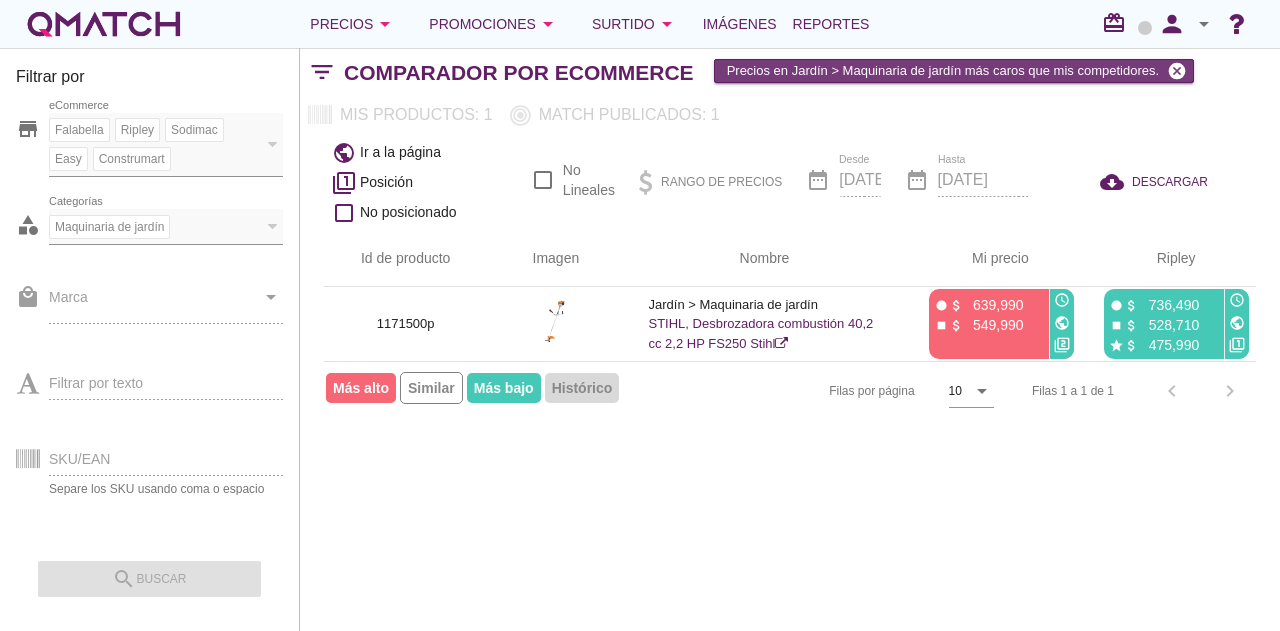 click on "cancel" at bounding box center [1177, 71] 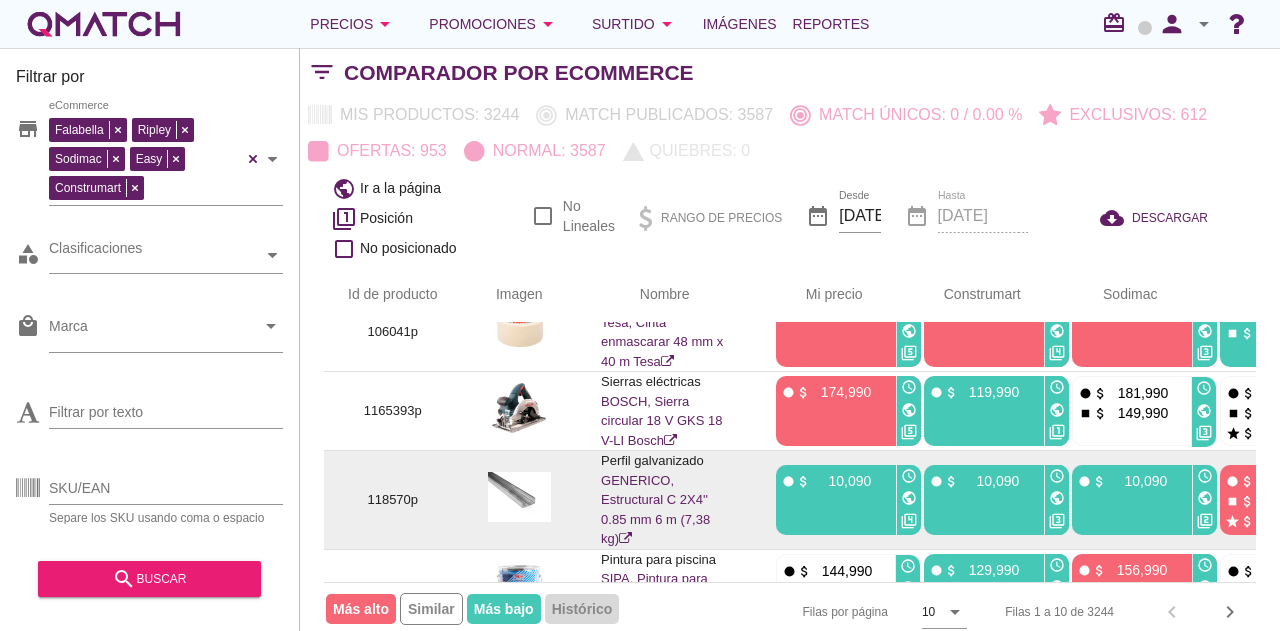 scroll, scrollTop: 0, scrollLeft: 0, axis: both 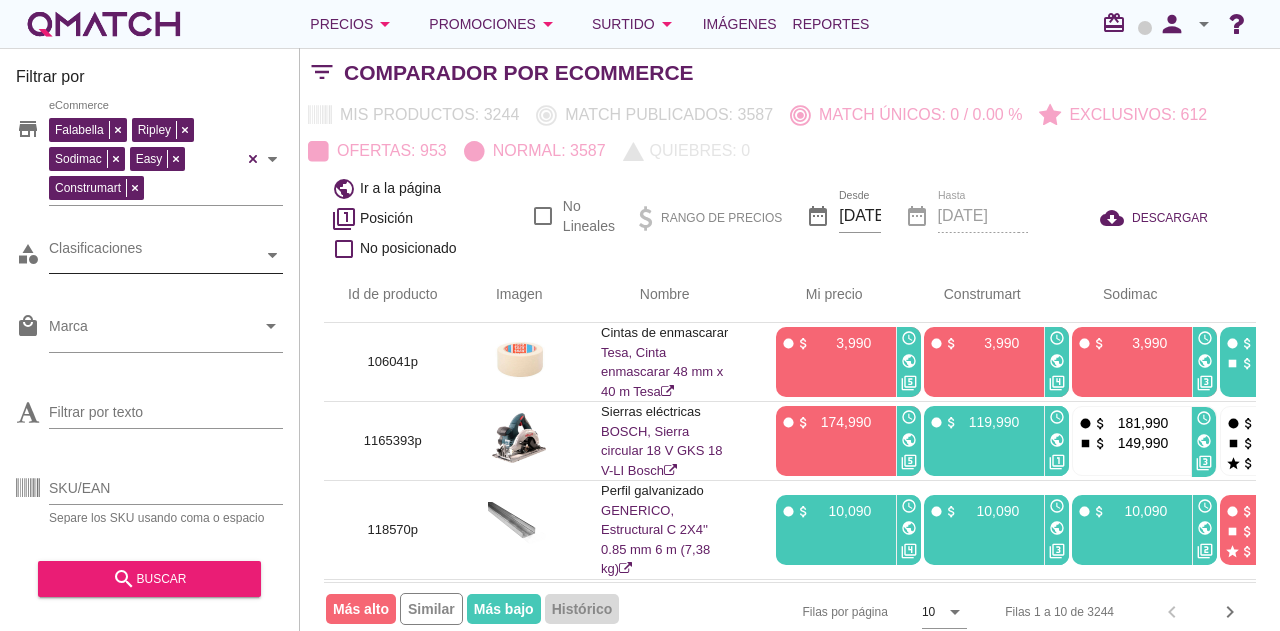 click on "Clasificaciones" at bounding box center (156, 255) 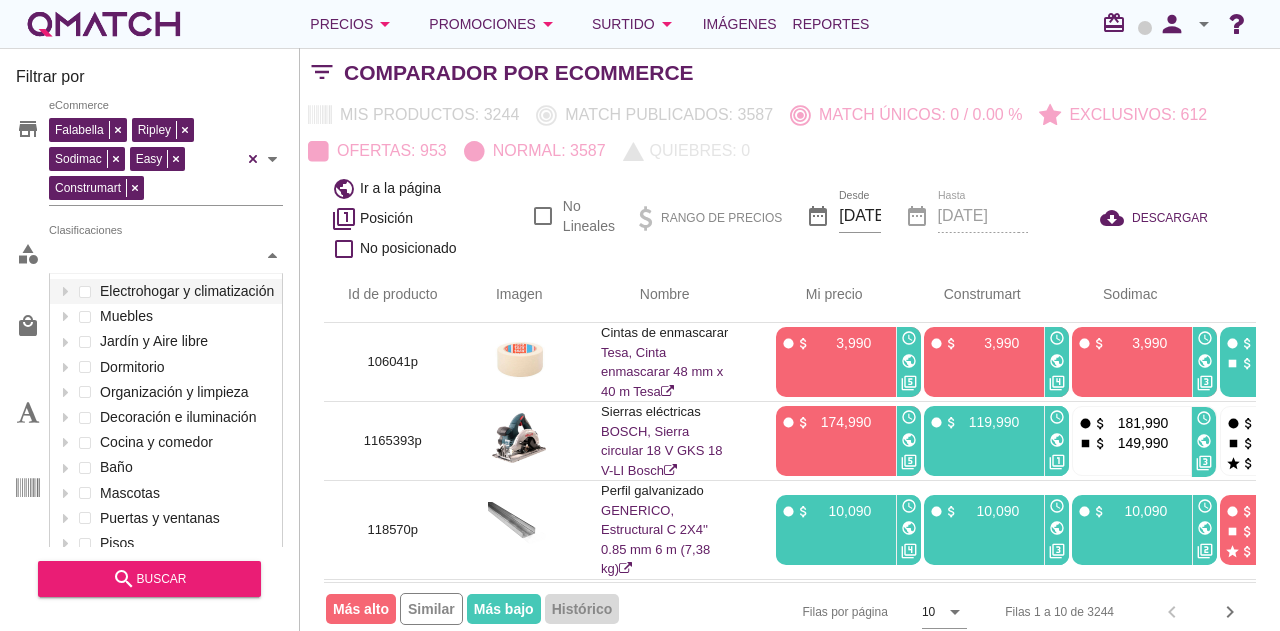 scroll, scrollTop: 301, scrollLeft: 234, axis: both 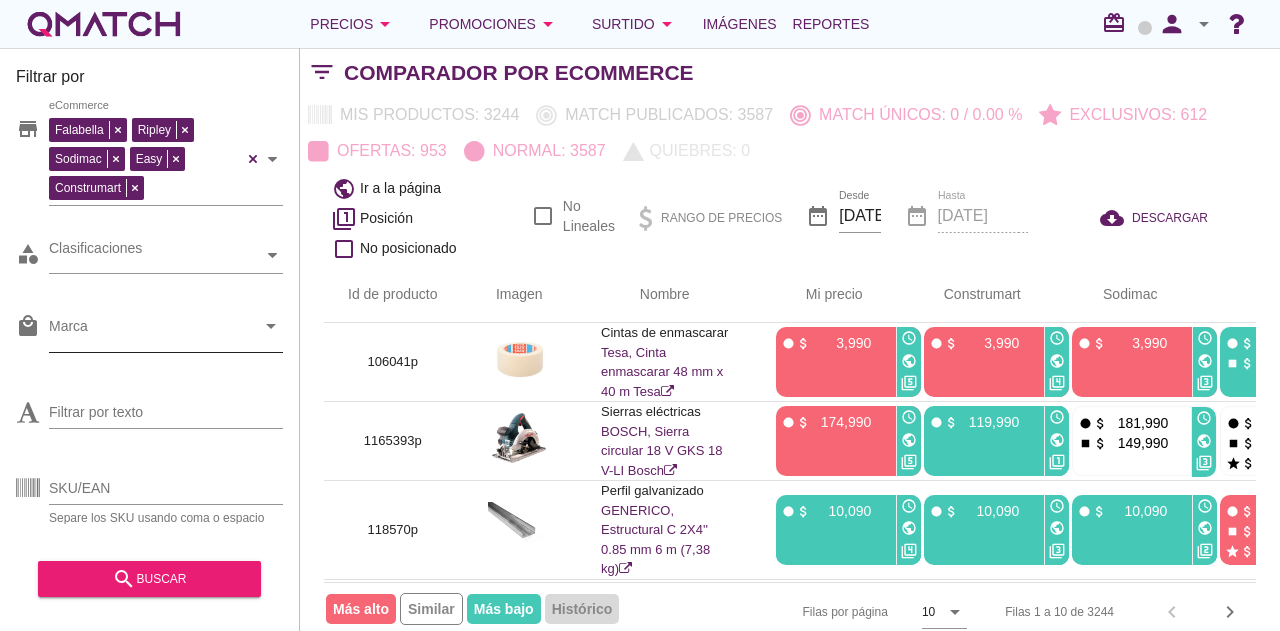 click on "Marca" at bounding box center (152, 331) 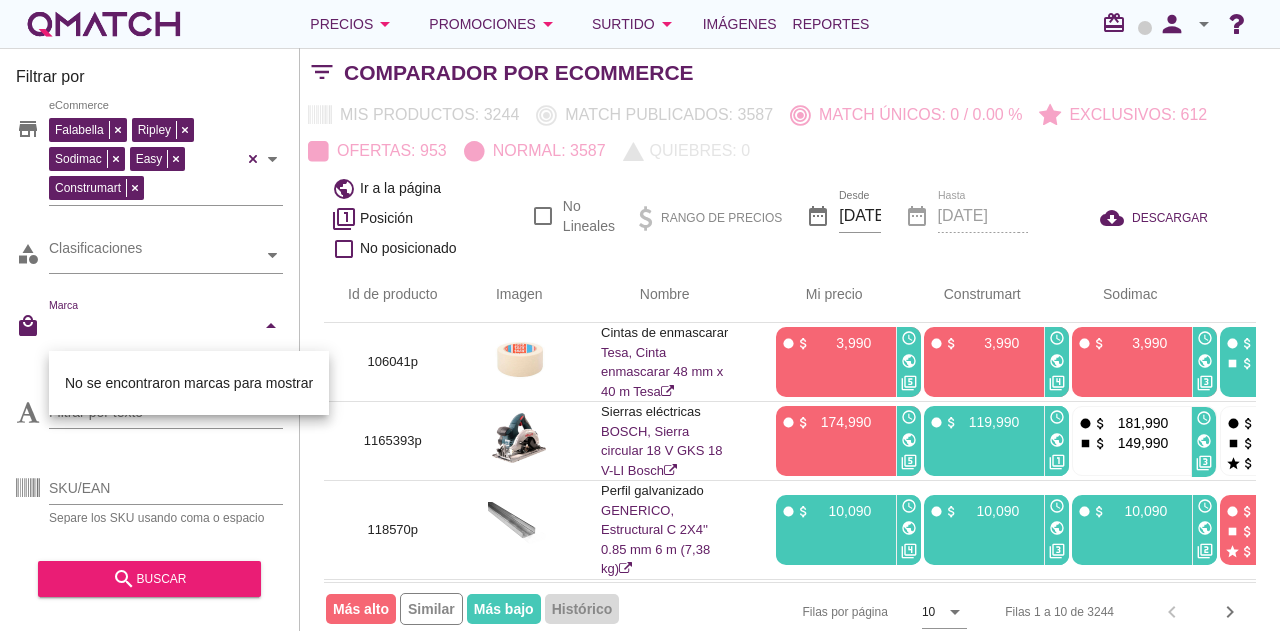 click on "Id de producto" at bounding box center (393, 295) 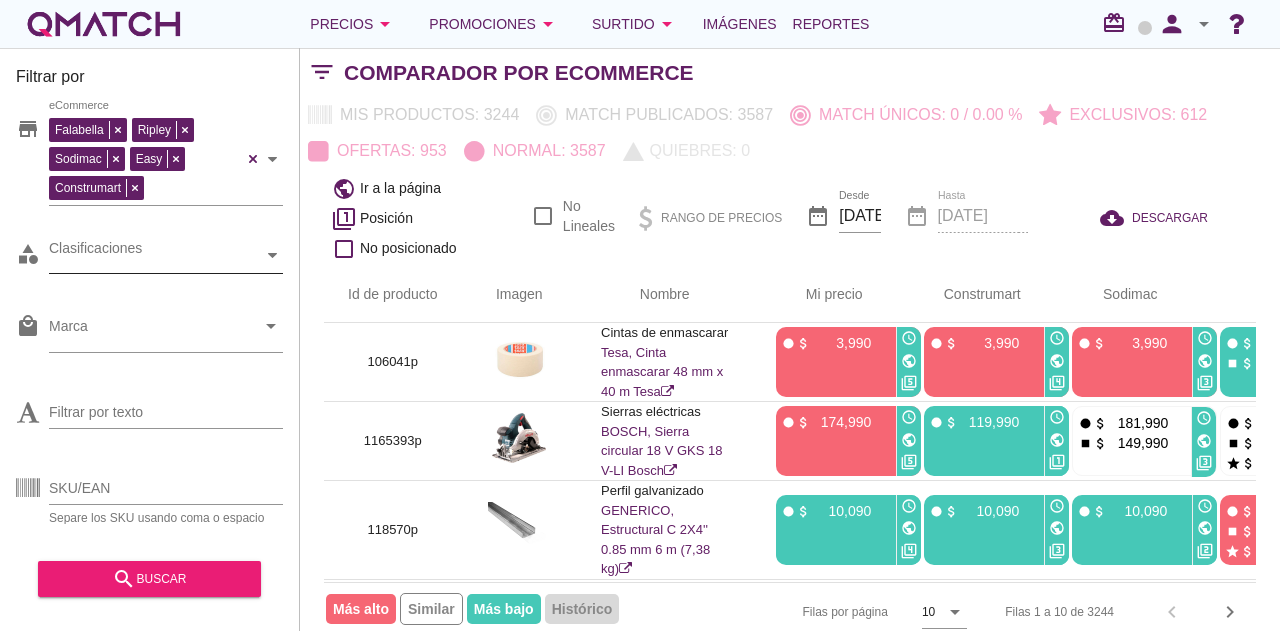click on "Clasificaciones" at bounding box center (156, 255) 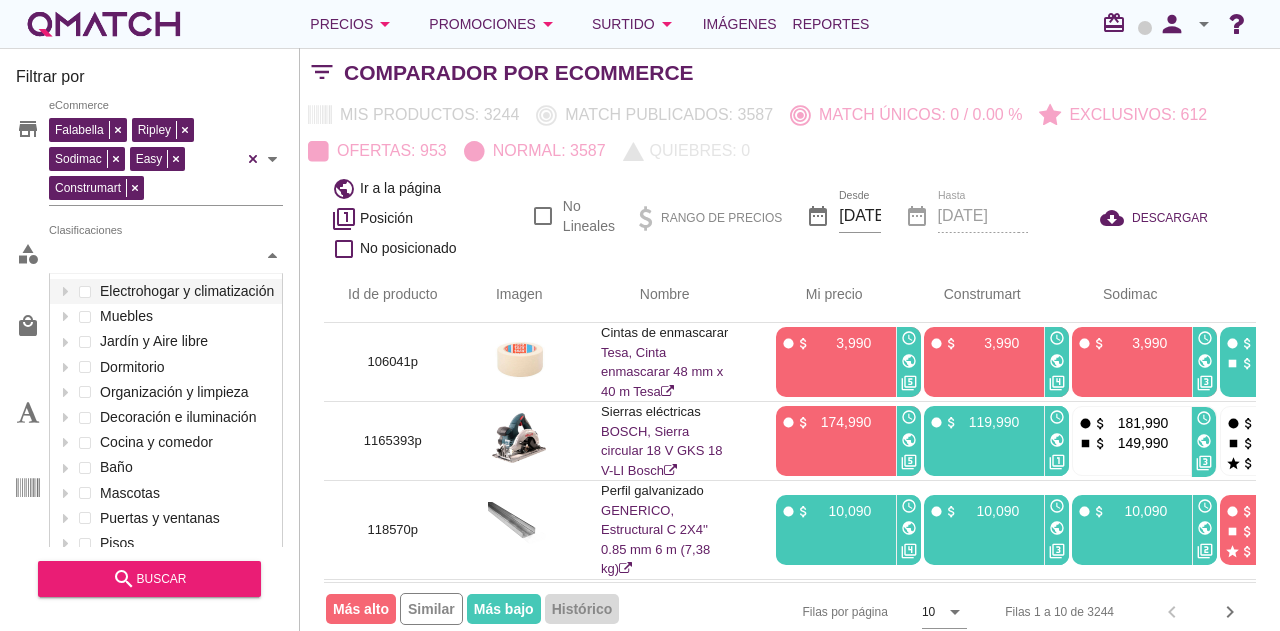 scroll, scrollTop: 301, scrollLeft: 234, axis: both 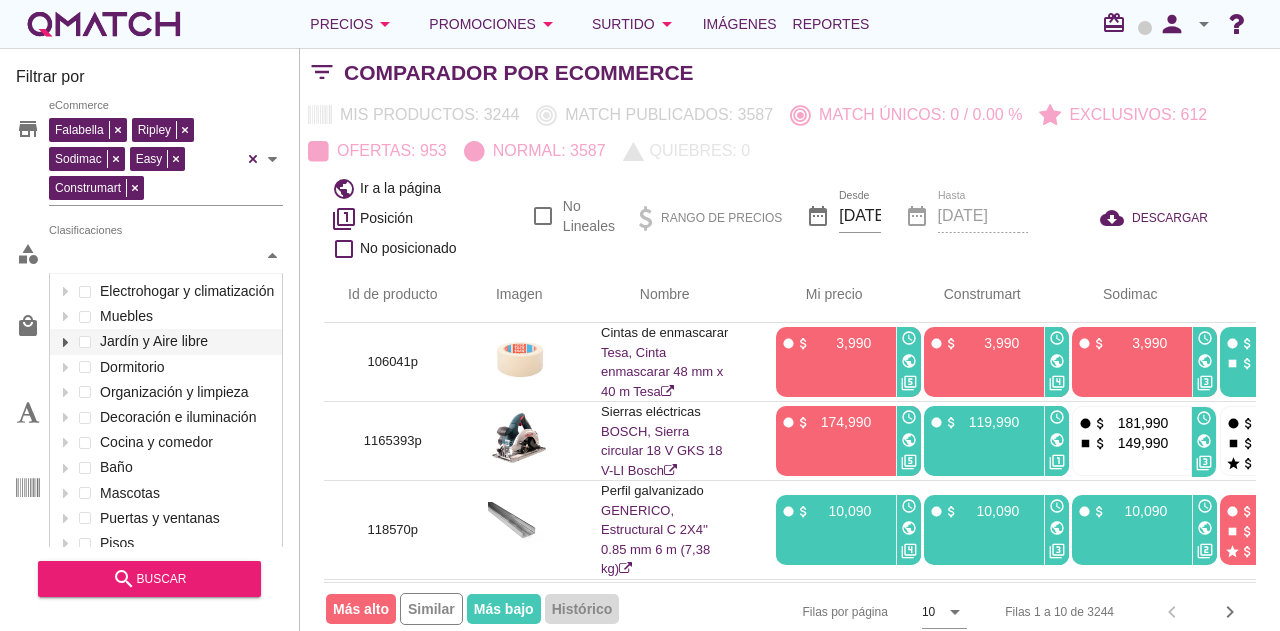 click 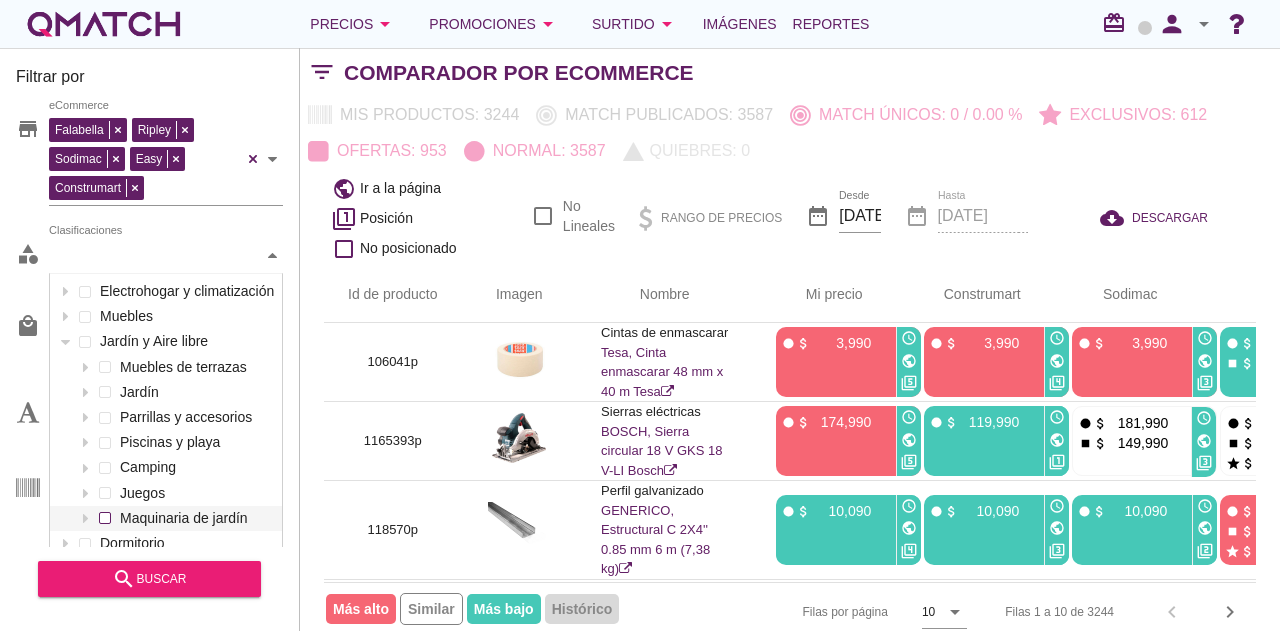 click on "Electrohogar y climatización Muebles Jardín y Aire libre Muebles de terrazas Jardín Parrillas y accesorios Piscinas y playa Camping Juegos Maquinaria de jardín Dormitorio Organización y limpieza Decoración e iluminación Cocina y comedor Baño Mascotas Puertas y ventanas Pisos Pinturas Herramientas Electricidad y seguridad Salud y Hogar" at bounding box center (166, 556) 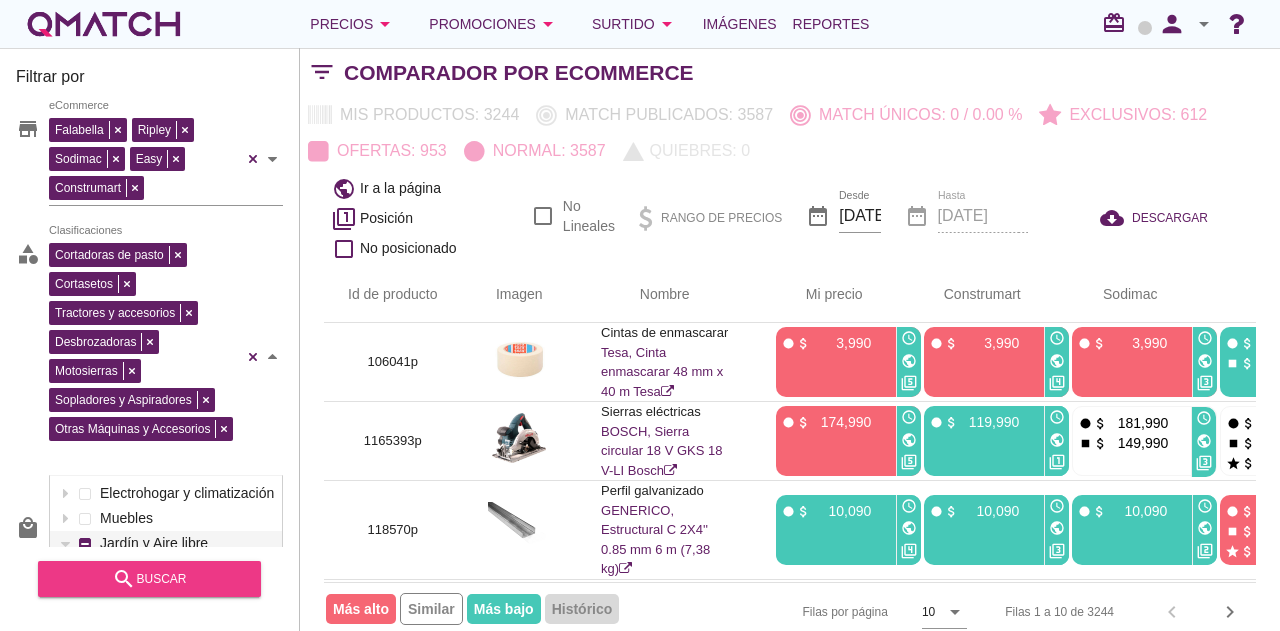 click on "search buscar" at bounding box center [149, 579] 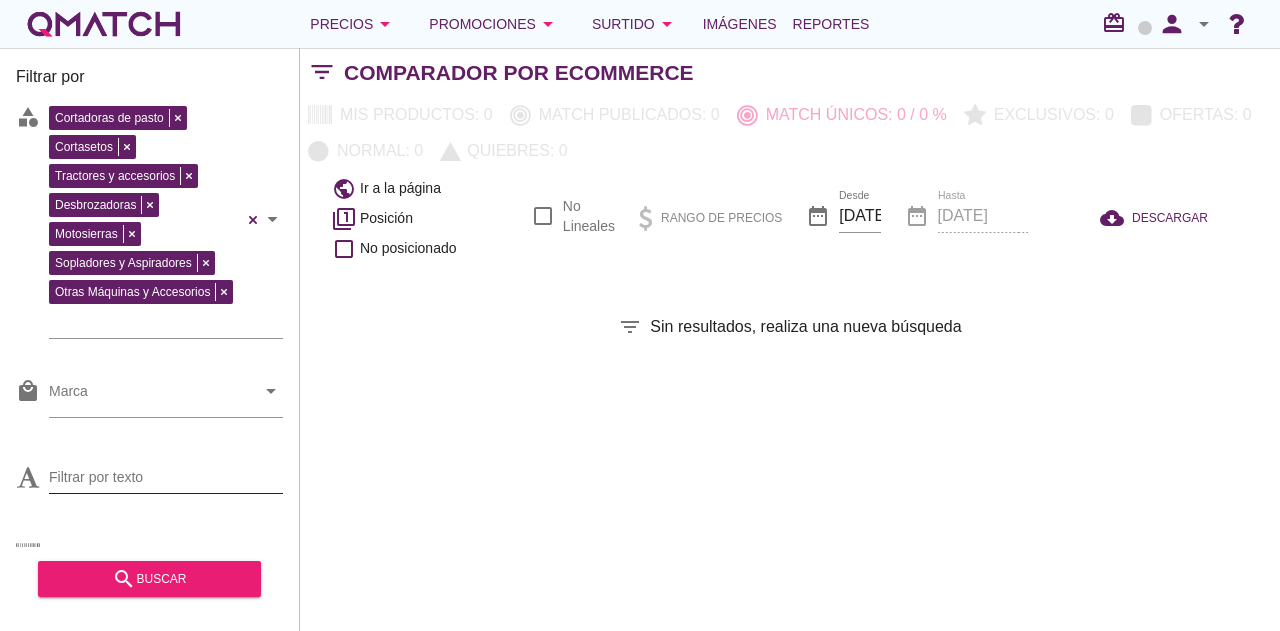 scroll, scrollTop: 196, scrollLeft: 0, axis: vertical 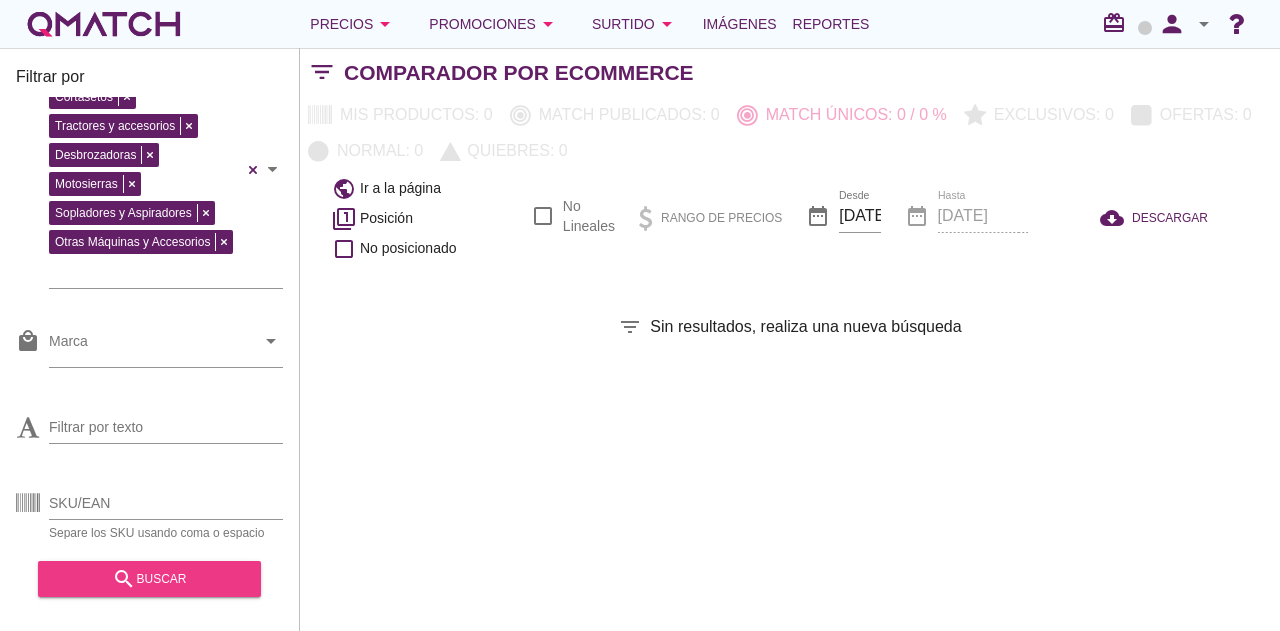 click on "search buscar" at bounding box center [149, 579] 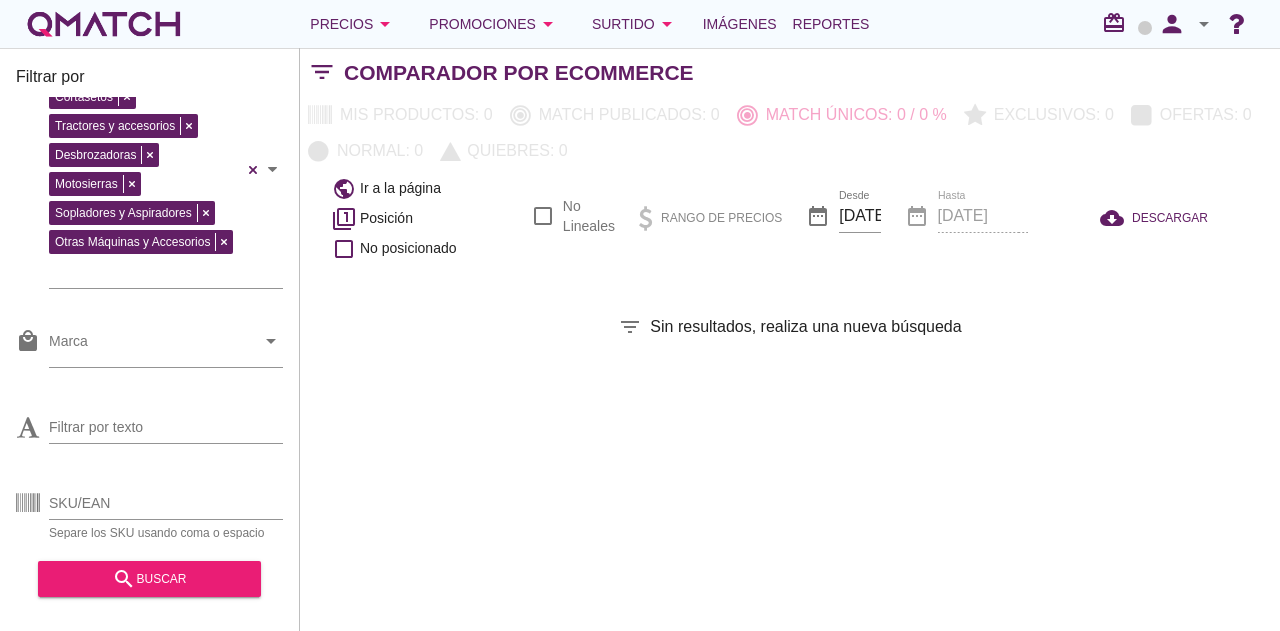 click on "Filtrar por store Falabella Ripley Sodimac Easy Construmart eCommerce category Cortadoras de pasto Cortasetos Tractores y accesorios Desbrozadoras Motosierras Sopladores y Aspiradores Otras Máquinas y Accesorios Clasificaciones local_mall Marca arrow_drop_down Filtrar por texto SKU/EAN Separe los SKU usando coma o espacio
search
buscar
filter_list
Comparador por eCommerce
Mis productos: 0
Match publicados: 0
Match únicos: 0 / 0 %
Exclusivos: 0
Ofertas: 0
Normal: 0
Quiebres: 0
public Ir a la página filter_1 Posición check_box_outline_blank No posicionado check_box_outline_blank No Lineales Rango de precios date_range Desde 2025-08-04 date_range Hasta 2025-08-04 cloud_download DESCARGAR filter_list Sin resultados, realiza una nueva búsqueda Id de producto Imagen Nombre Sin información Filas por página 10 arrow_drop_down – chevron_left chevron_right
Más alto
Similar" at bounding box center [790, 339] 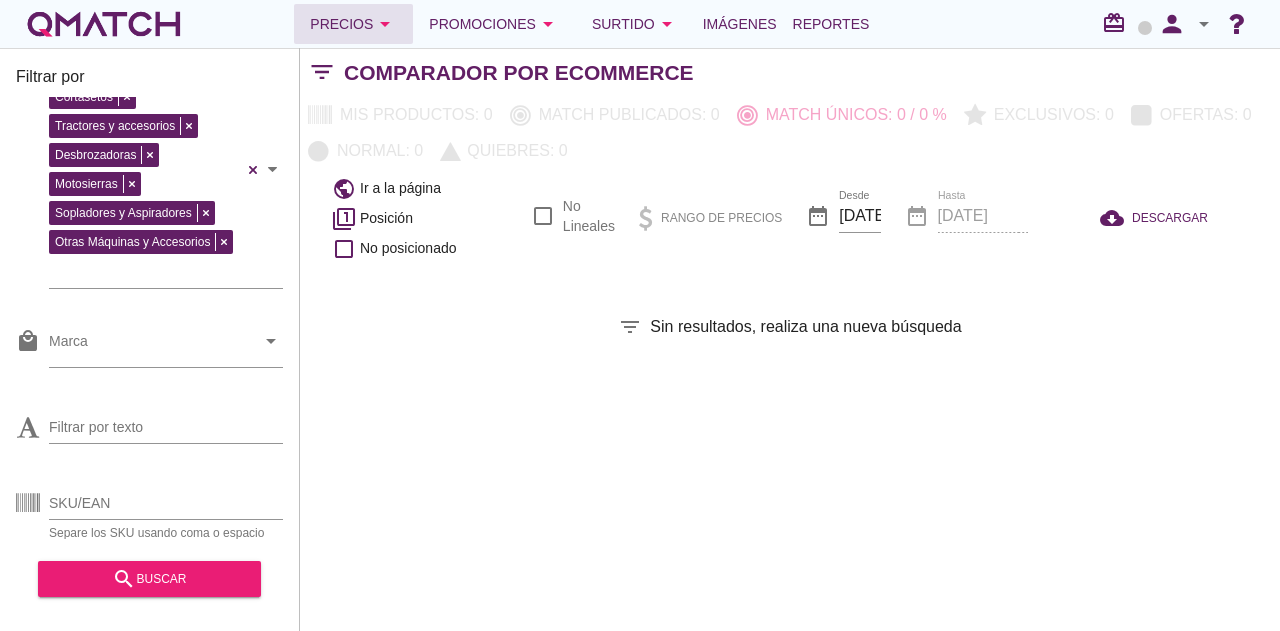 click on "Precios
arrow_drop_down" at bounding box center (353, 24) 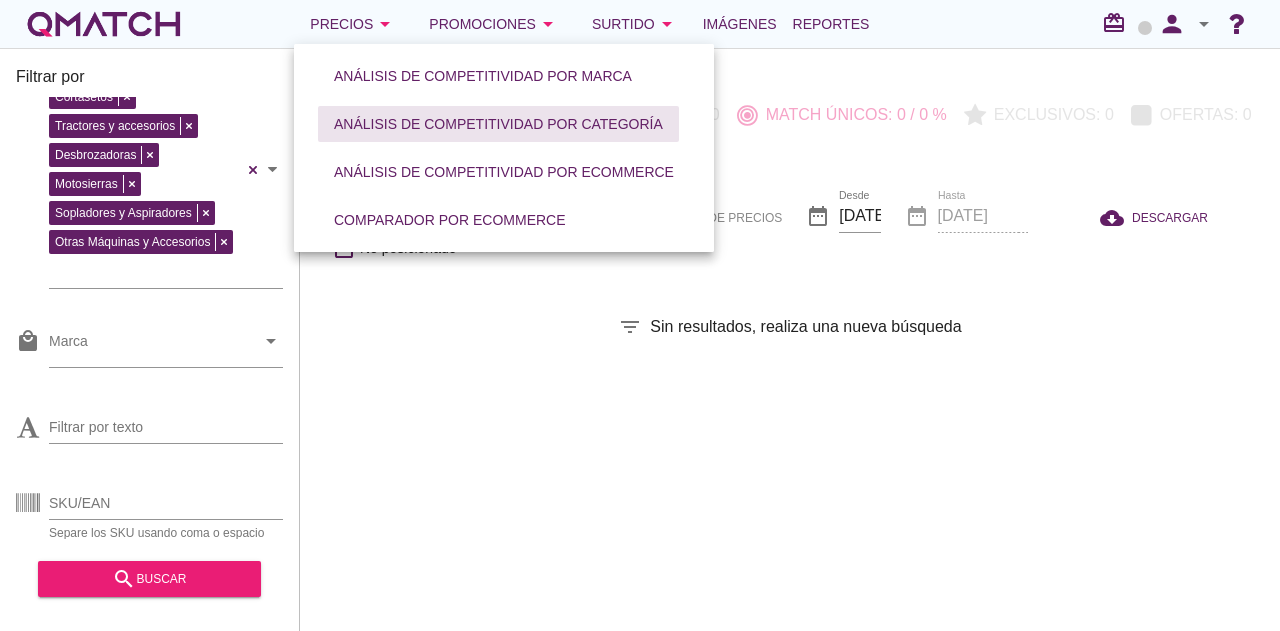 click on "Análisis de competitividad por categoría" at bounding box center (498, 124) 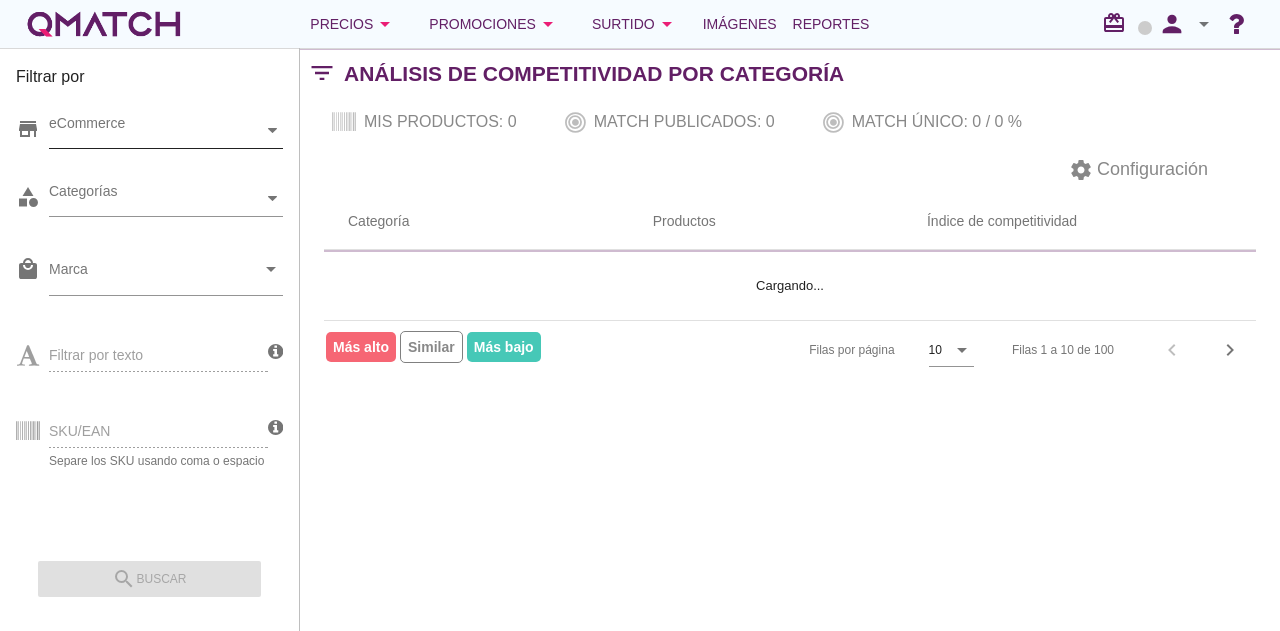 click on "eCommerce" at bounding box center (156, 130) 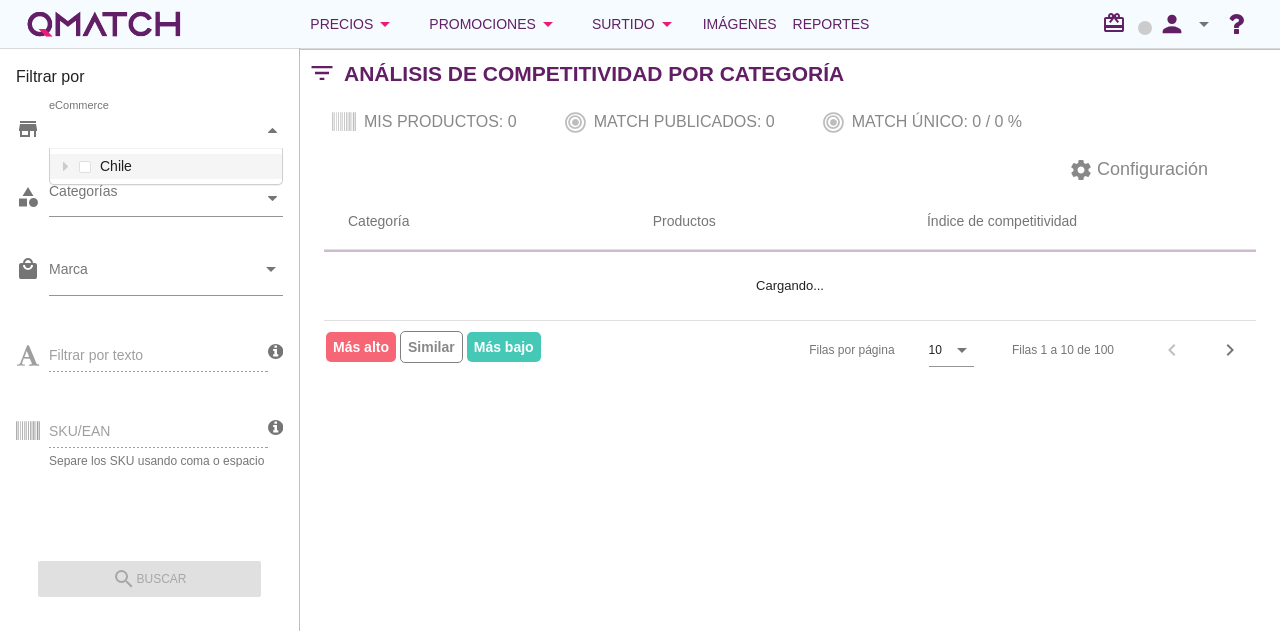 scroll, scrollTop: 38, scrollLeft: 234, axis: both 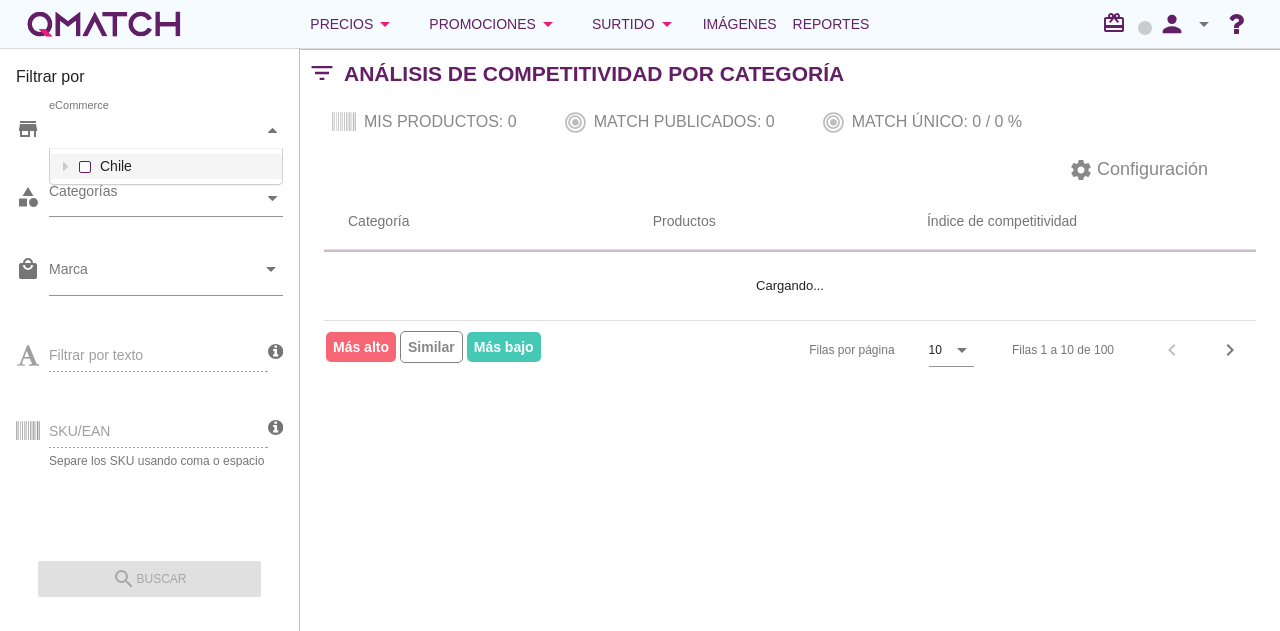 click on "eCommerce Chile" at bounding box center (166, 131) 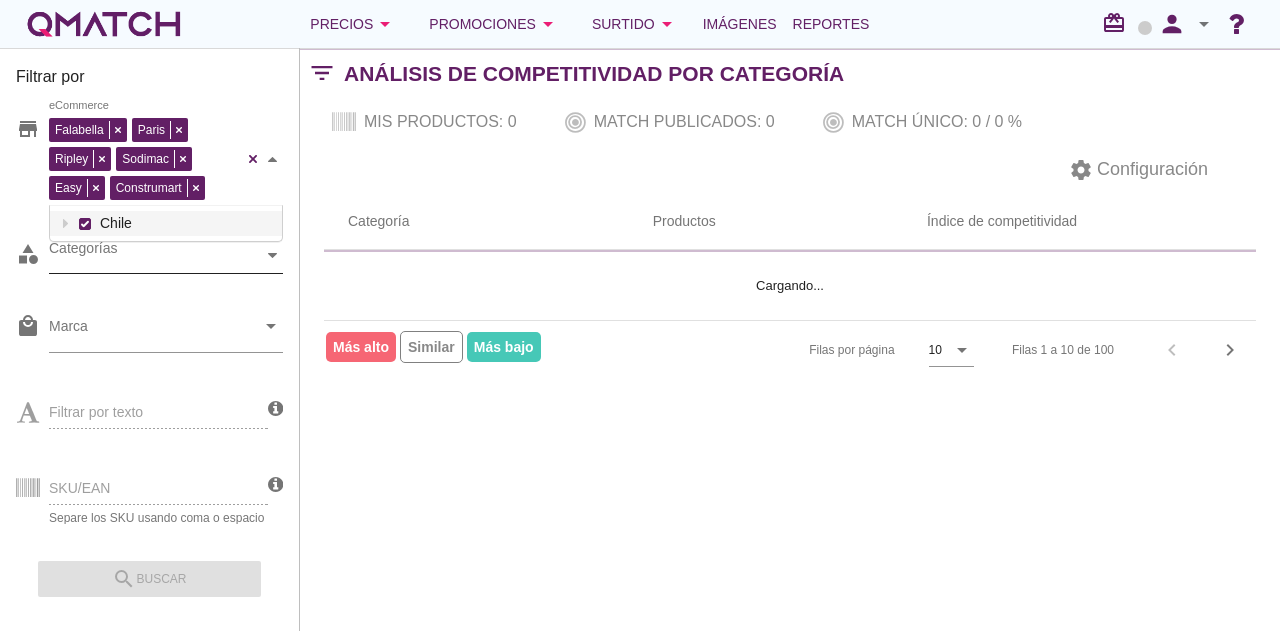 click on "Categorías" at bounding box center (156, 255) 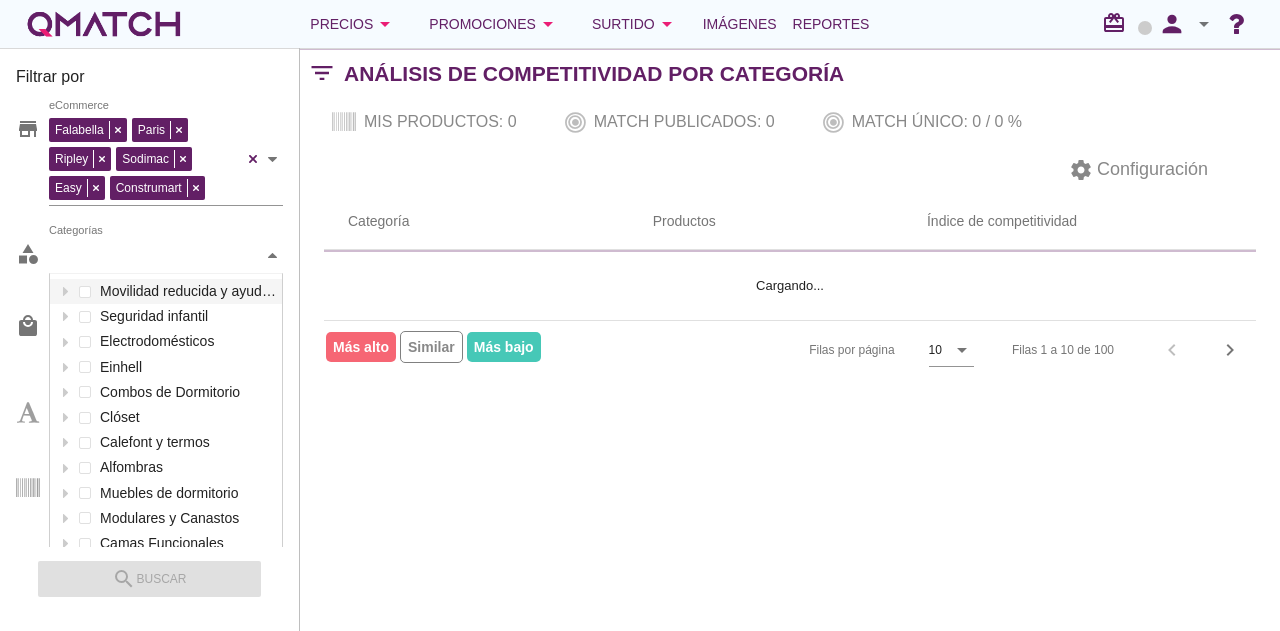 scroll, scrollTop: 301, scrollLeft: 234, axis: both 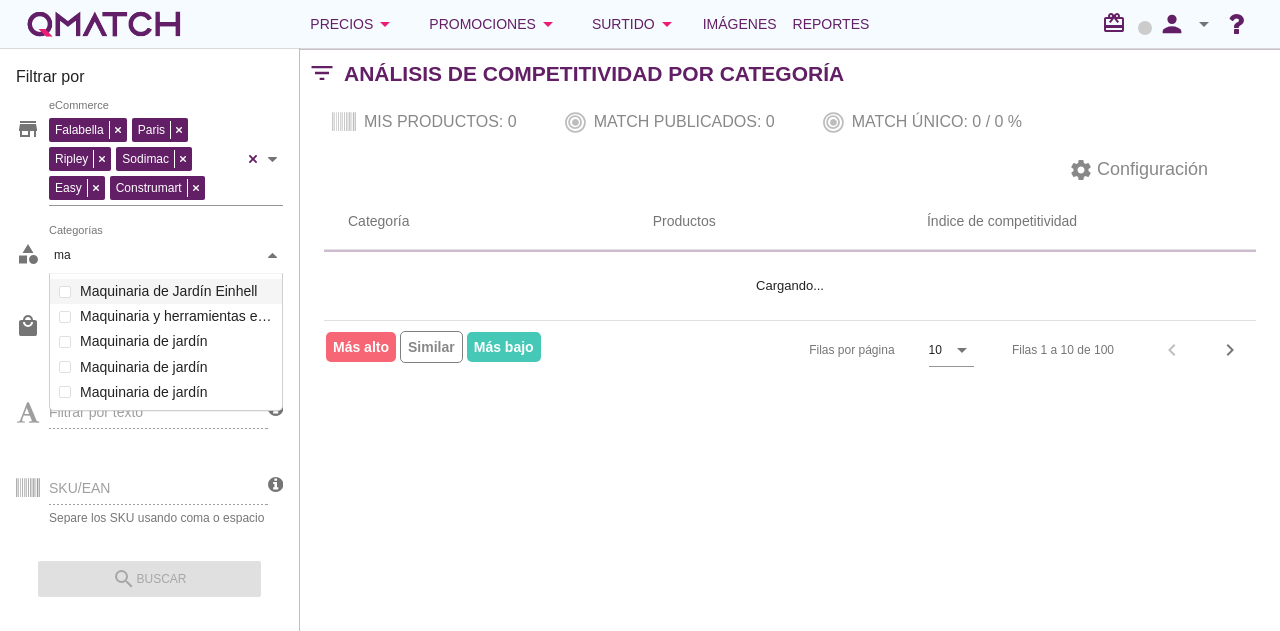 type on "m" 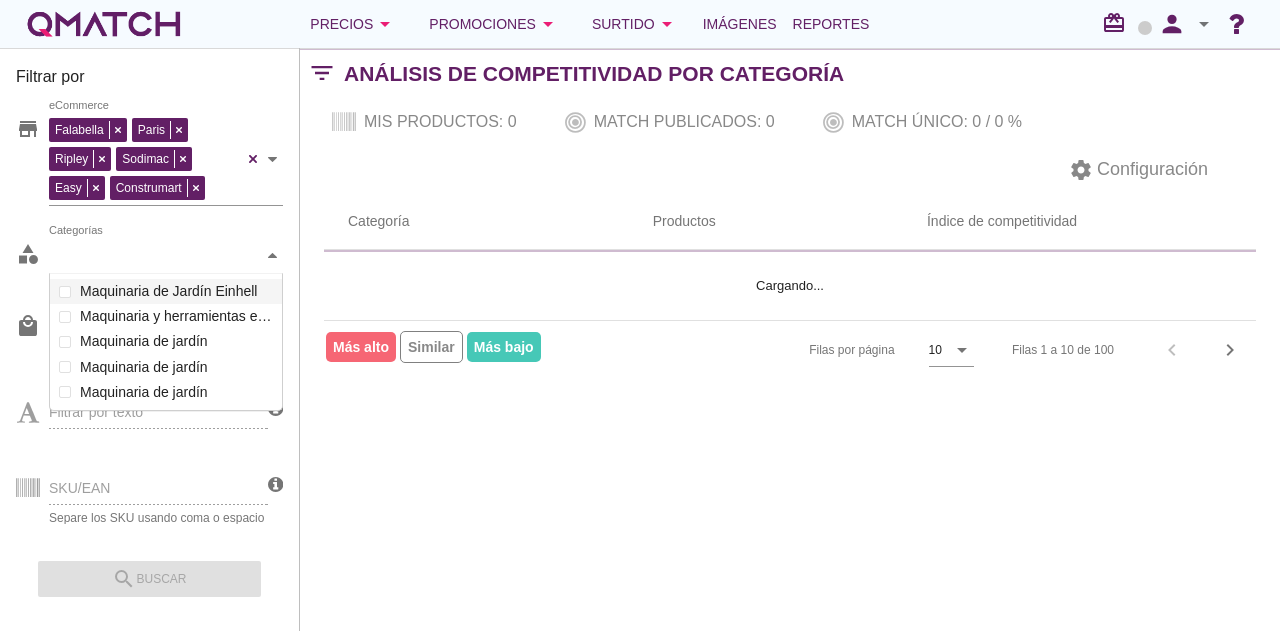 scroll, scrollTop: 301, scrollLeft: 234, axis: both 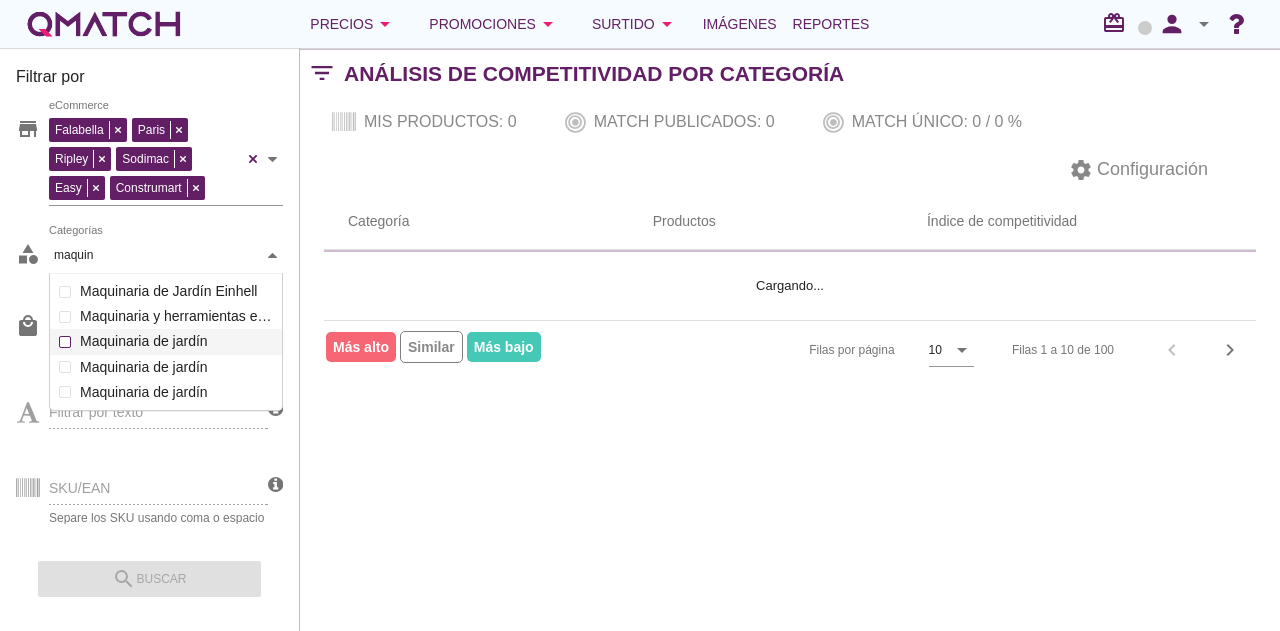 click on "Categorías maquin maquin Movilidad reducida y ayuda para la vida diaria Seguridad infantil Electrodomésticos Einhell Accesorios KWB Maquinaria de Jardín Einhell Otras Herramientas Einhell Plomería Einhell Automotor Einhell Herramientas de Banco Einhell Carcasas Einhell Power Xchange Aspiradoras Einhell Combos de Dormitorio Clóset Calefont y termos Alfombras Muebles de dormitorio Modulares y Canastos Camas Funcionales Alimentos para Mascotas Colchones Camas Aleros y toldos Cuidado del pie Artículos de traumatología y ortopedia Herramientas eléctricas Grifería y repuestos de baño Extractores Equipamiento médico Accesorios herramientas Cabinas y duchas Pinturas en spray Muebles de terrazas Cocina Barnices y tratamiento de superficies Tipos de Camas Marcos y molduras Herramientas y accesorios Casas y Camas para Mascotas Aspirado y limpieza Ventanas y accesorios Smart Home Menaje de comedor Adhesivos y fragües Soluciones de techo Ropa y Accesorios para Mascotas Calefacción" at bounding box center (166, 256) 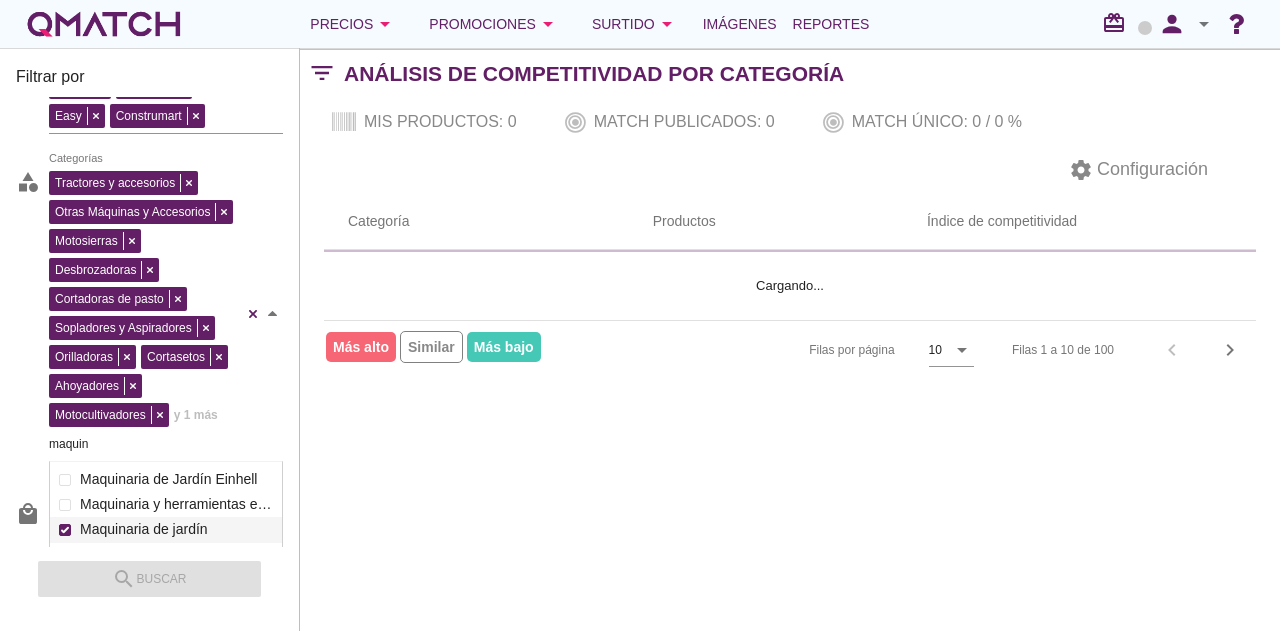 scroll, scrollTop: 100, scrollLeft: 0, axis: vertical 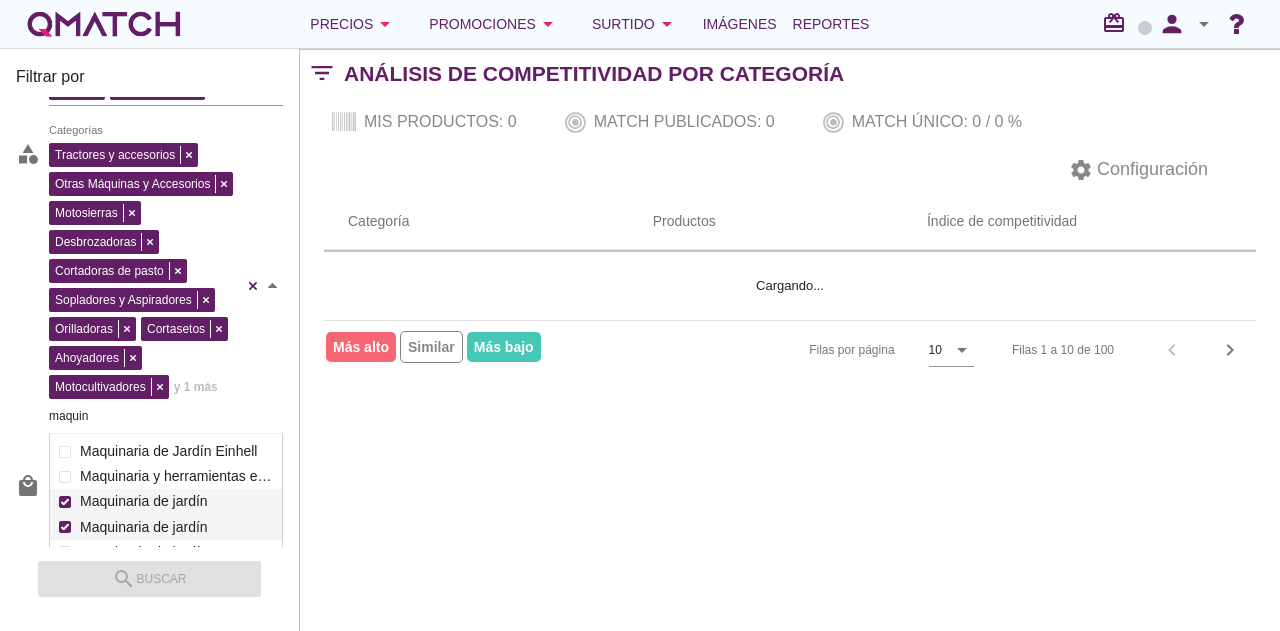type on "maquin" 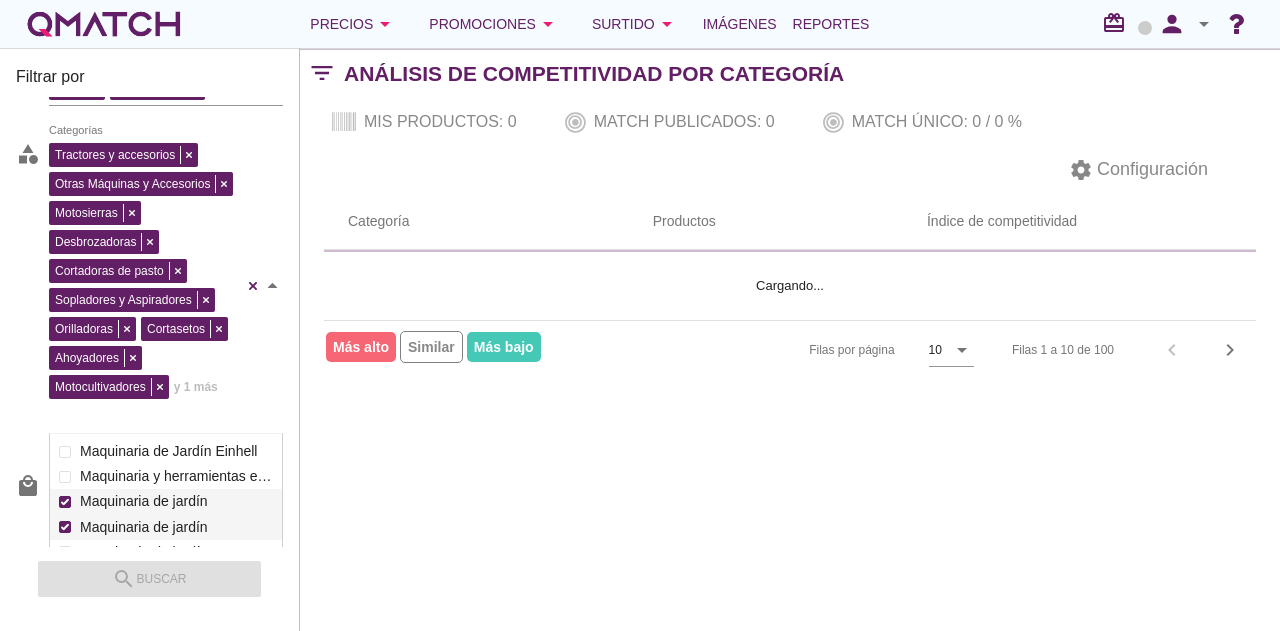 click on "Filtrar por store Falabella Paris Ripley Sodimac Easy Construmart eCommerce category Tractores y accesorios Otras Máquinas y Accesorios Motosierras Desbrozadoras Cortadoras de pasto Sopladores y Aspiradores Orilladoras Cortasetos Ahoyadores Motocultivadores y 1 más Categorías maquin  Movilidad reducida y ayuda para la vida diaria Seguridad infantil Electrodomésticos  Einhell   Accesorios KWB Maquinaria de Jardín Einhell   Otras Herramientas Einhell   Plomería Einhell   Automotor Einhell   Herramientas de Banco Einhell   Carcasas Einhell Power Xchange   Aspiradoras Einhell Combos de Dormitorio Clóset Calefont y termos Alfombras Muebles de dormitorio Modulares y Canastos Camas Funcionales Alimentos para Mascotas Colchones Camas Aleros y toldos   Cuidado del pie Artículos de traumatología y ortopedia Herramientas eléctricas Grifería y repuestos de baño   Extractores Equipamiento médico Accesorios herramientas Cabinas y duchas Pinturas en spray Muebles de terrazas Cocina Tipos de Camas" at bounding box center (790, 339) 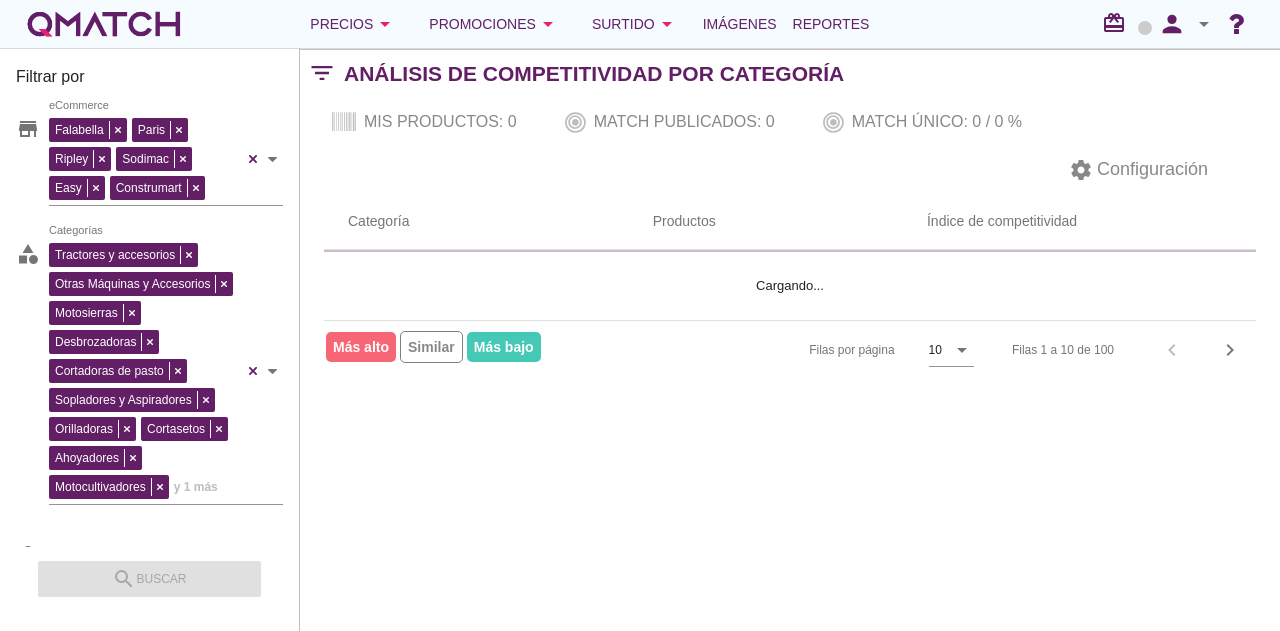scroll, scrollTop: 0, scrollLeft: 0, axis: both 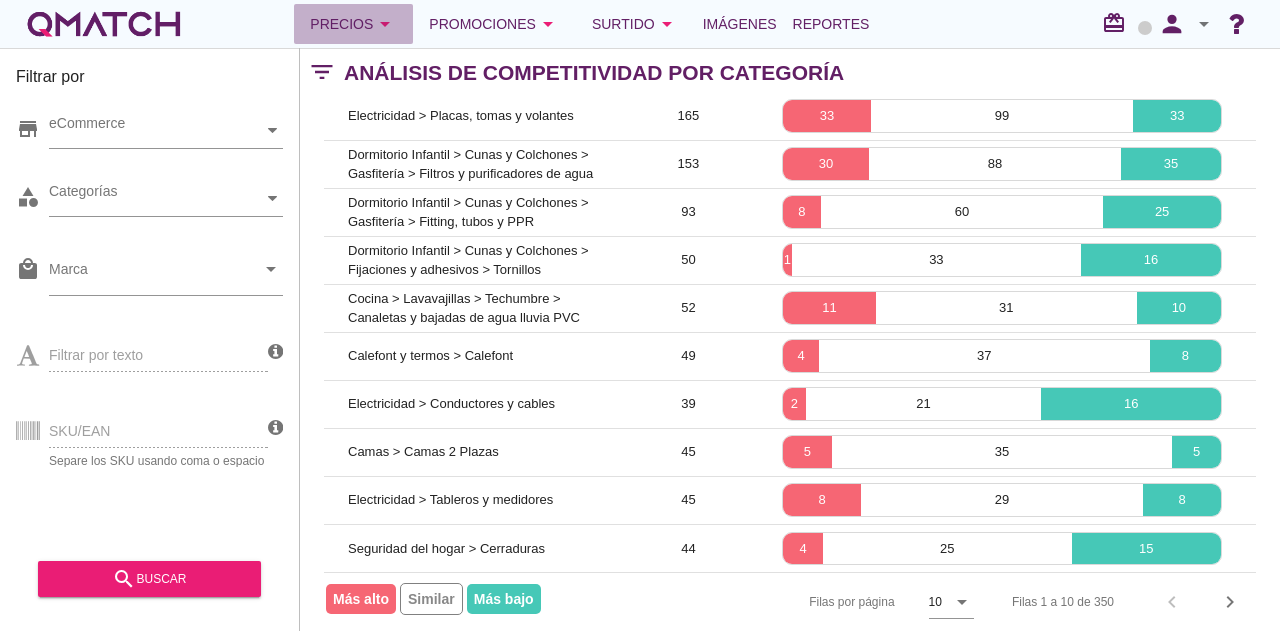 click on "arrow_drop_down" at bounding box center [385, 24] 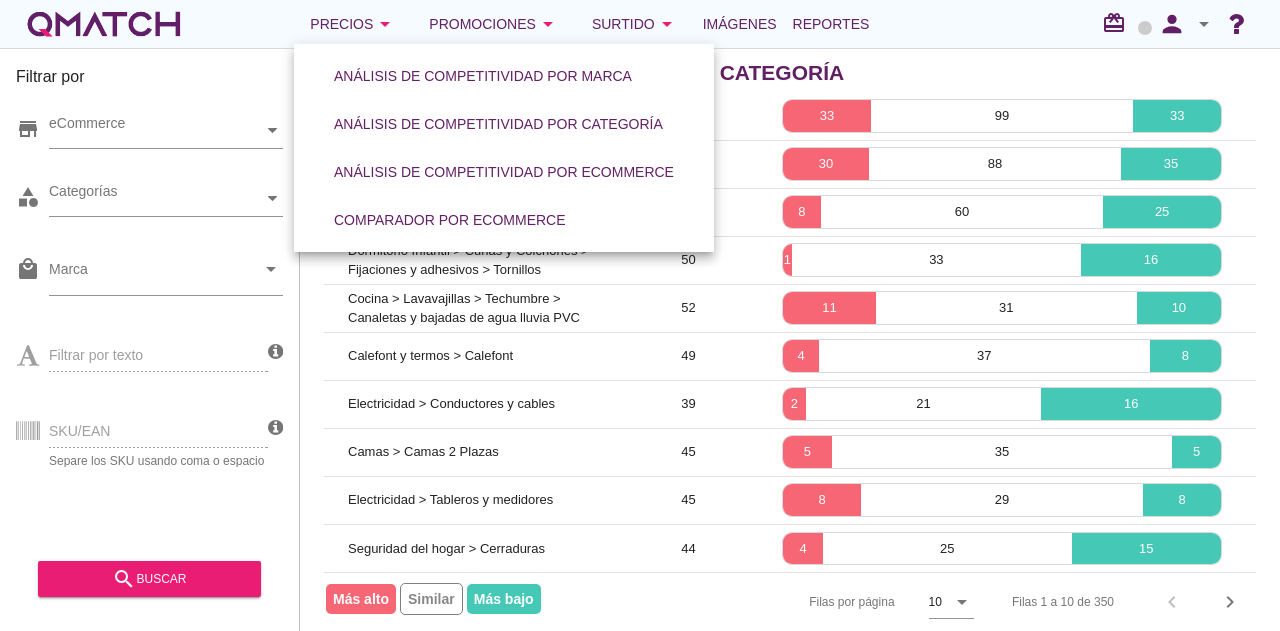 click on "Precios arrow_drop_down Promociones arrow_drop_down Surtido arrow_drop_down Imágenes search Buscar productos redeem person arrow_drop_down" at bounding box center (640, 24) 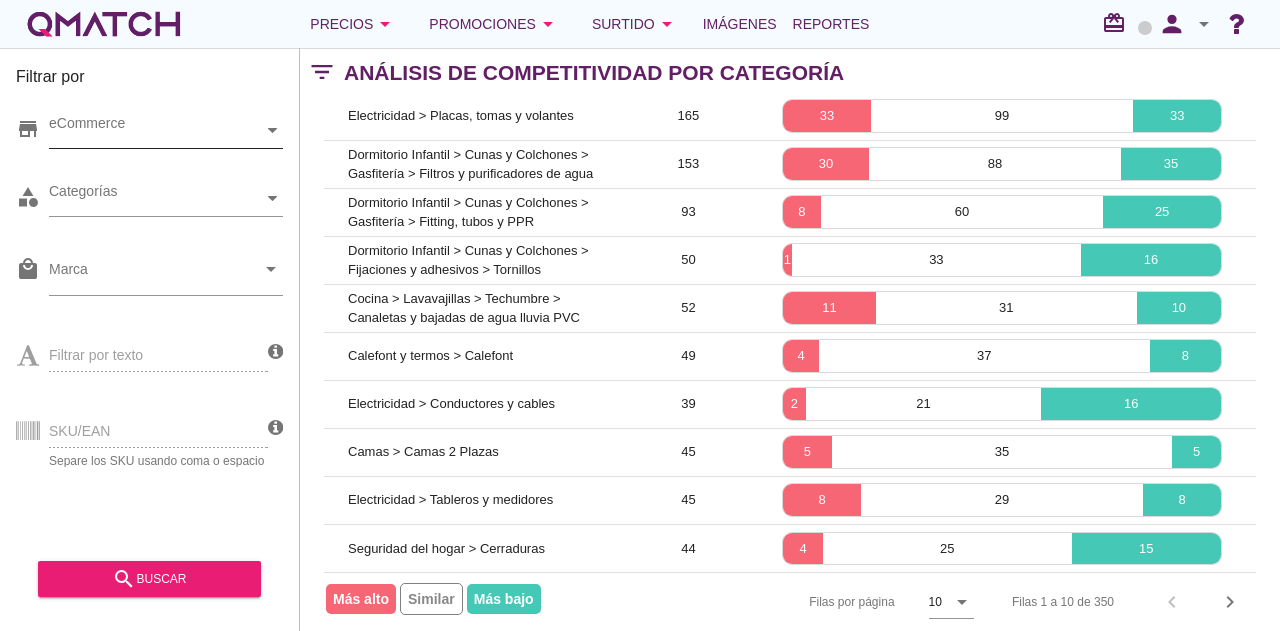 click on "eCommerce" at bounding box center (156, 130) 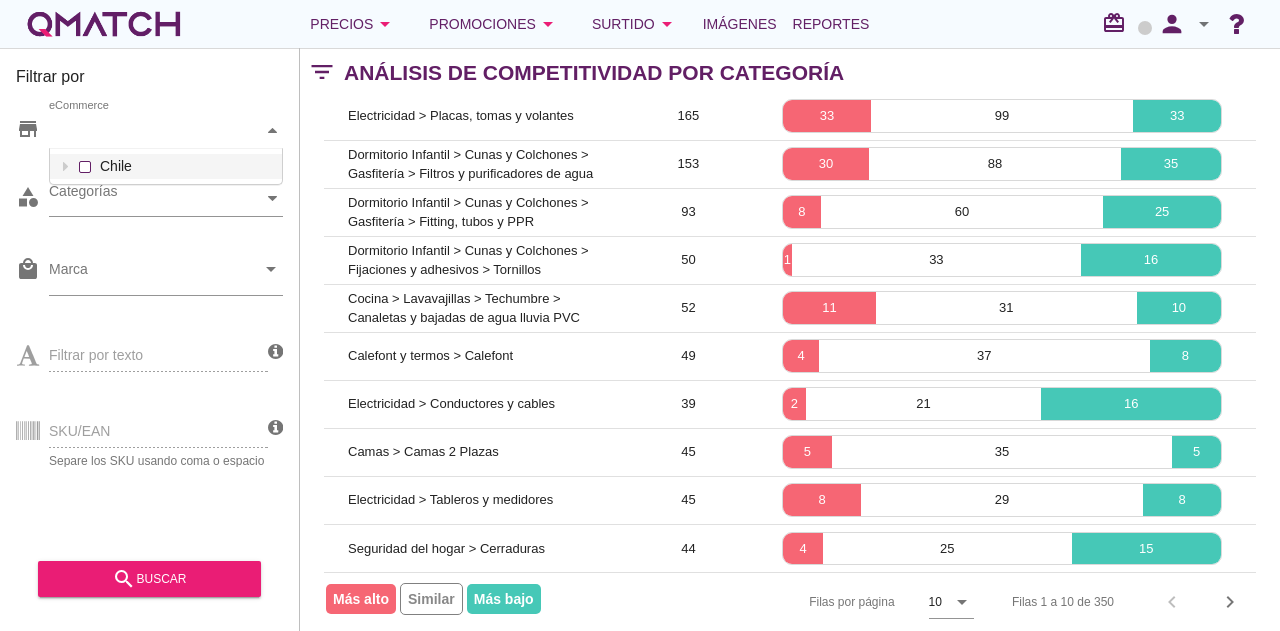 scroll, scrollTop: 38, scrollLeft: 234, axis: both 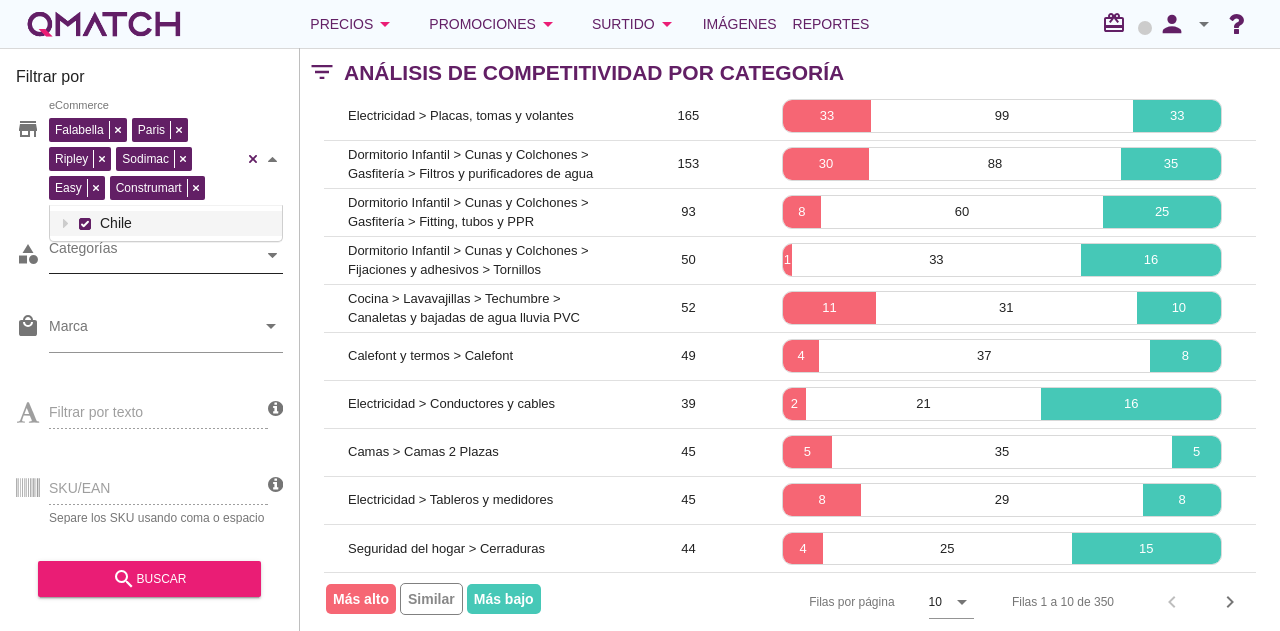 click on "Categorías" at bounding box center (156, 255) 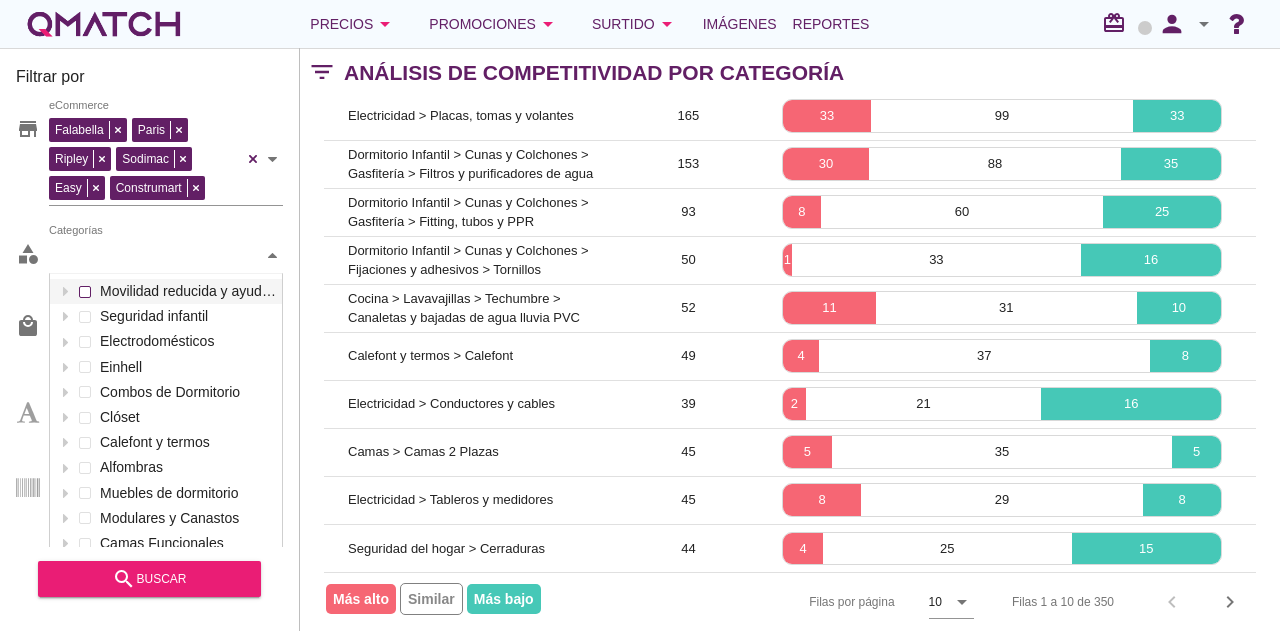 scroll, scrollTop: 301, scrollLeft: 234, axis: both 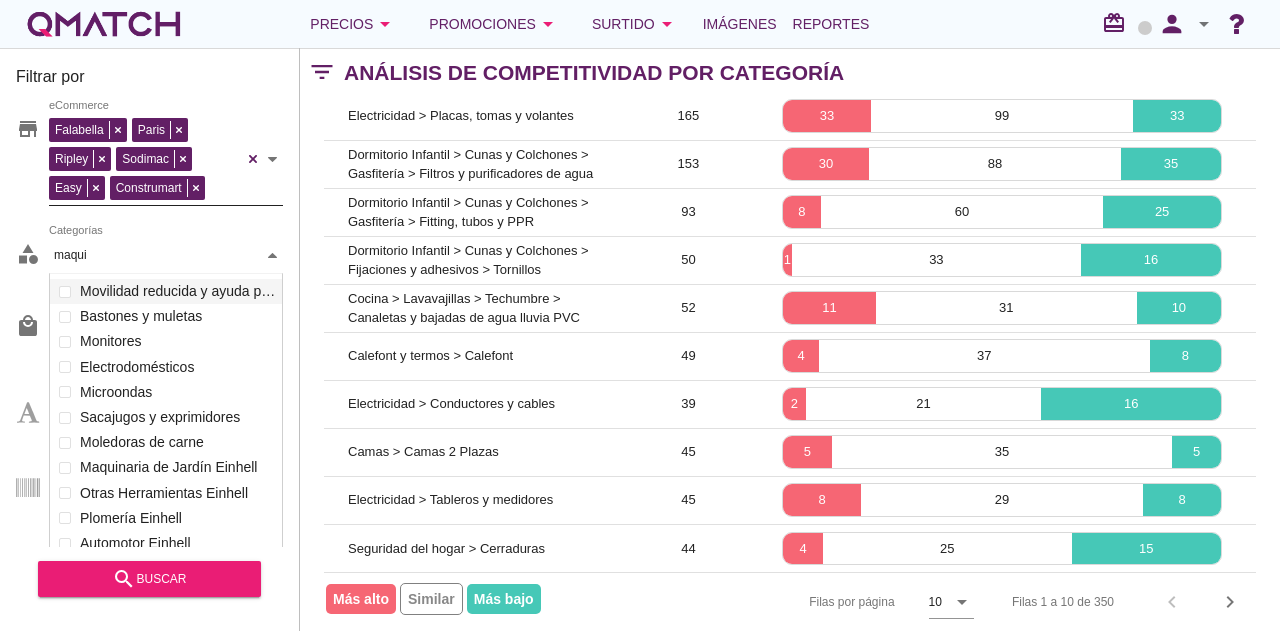type on "maquin" 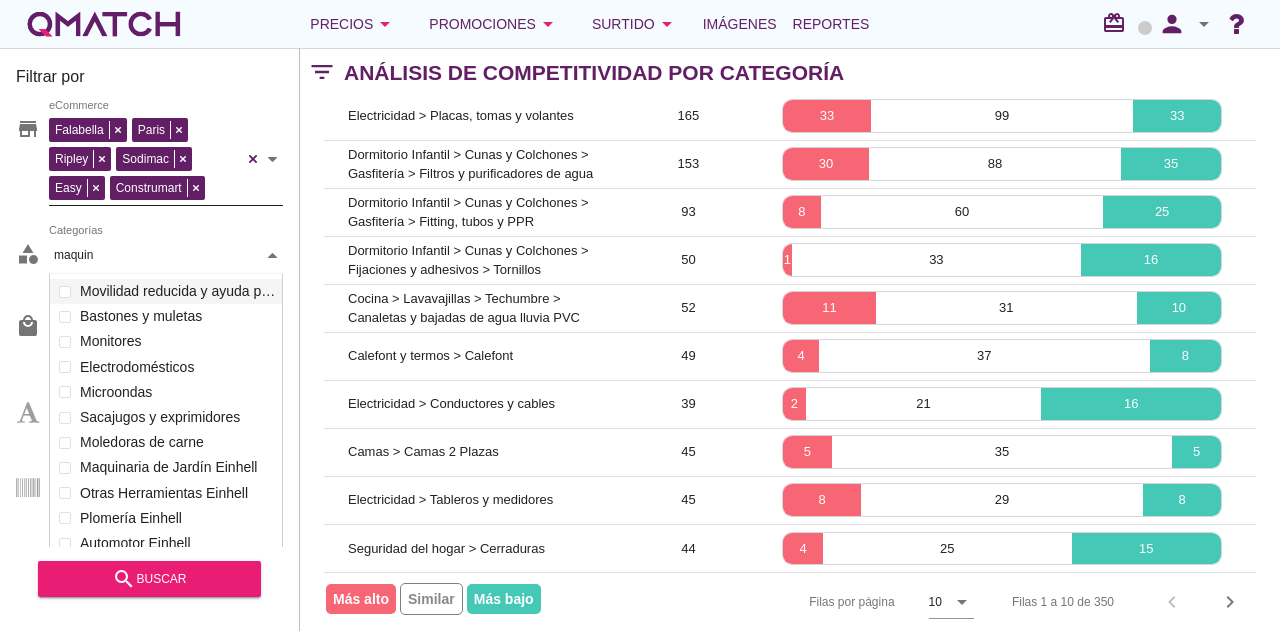 scroll, scrollTop: 136, scrollLeft: 232, axis: both 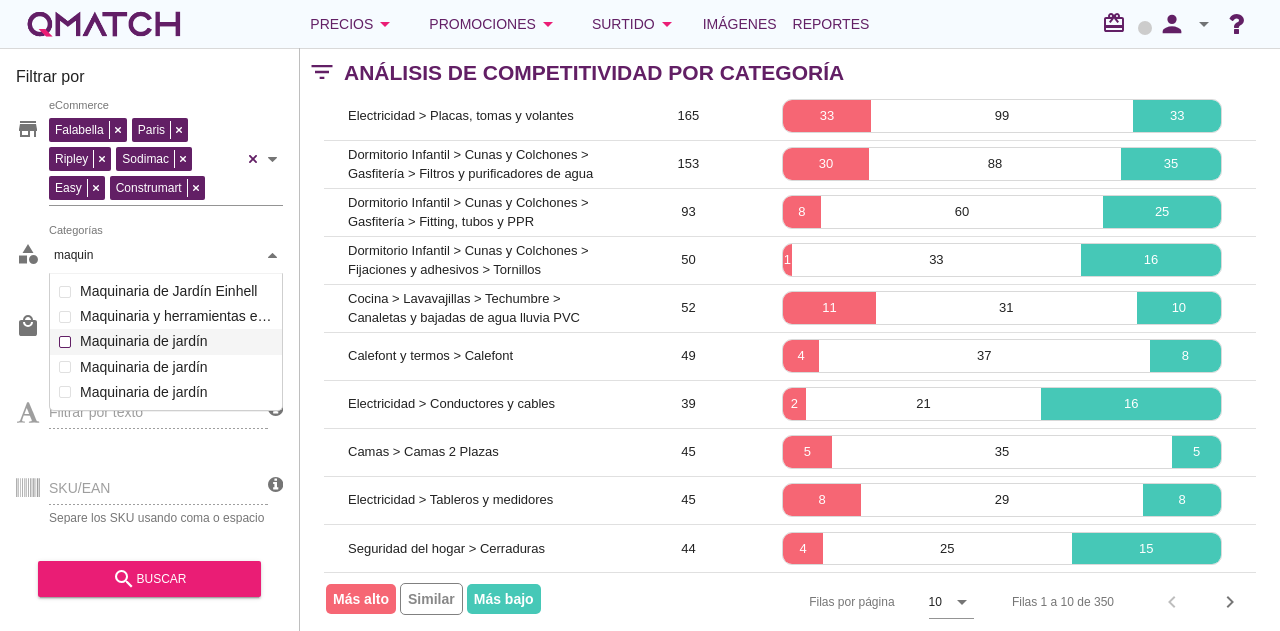 click on "Categorías maquin maquin Movilidad reducida y ayuda para la vida diaria Seguridad infantil Electrodomésticos Einhell Accesorios KWB Maquinaria de Jardín Einhell Otras Herramientas Einhell Plomería Einhell Automotor Einhell Herramientas de Banco Einhell Carcasas Einhell Power Xchange Aspiradoras Einhell Combos de Dormitorio Clóset Calefont y termos Alfombras Muebles de dormitorio Modulares y Canastos Camas Funcionales Alimentos para Mascotas Colchones Camas Aleros y toldos Cuidado del pie Artículos de traumatología y ortopedia Herramientas eléctricas Grifería y repuestos de baño Extractores Equipamiento médico Accesorios herramientas Cabinas y duchas Pinturas en spray Muebles de terrazas Cocina Barnices y tratamiento de superficies Tipos de Camas Marcos y molduras Herramientas y accesorios Casas y Camas para Mascotas Aspirado y limpieza Ventanas y accesorios Smart Home Menaje de comedor Adhesivos y fragües Soluciones de techo Ropa y Accesorios para Mascotas Calefacción" at bounding box center [166, 256] 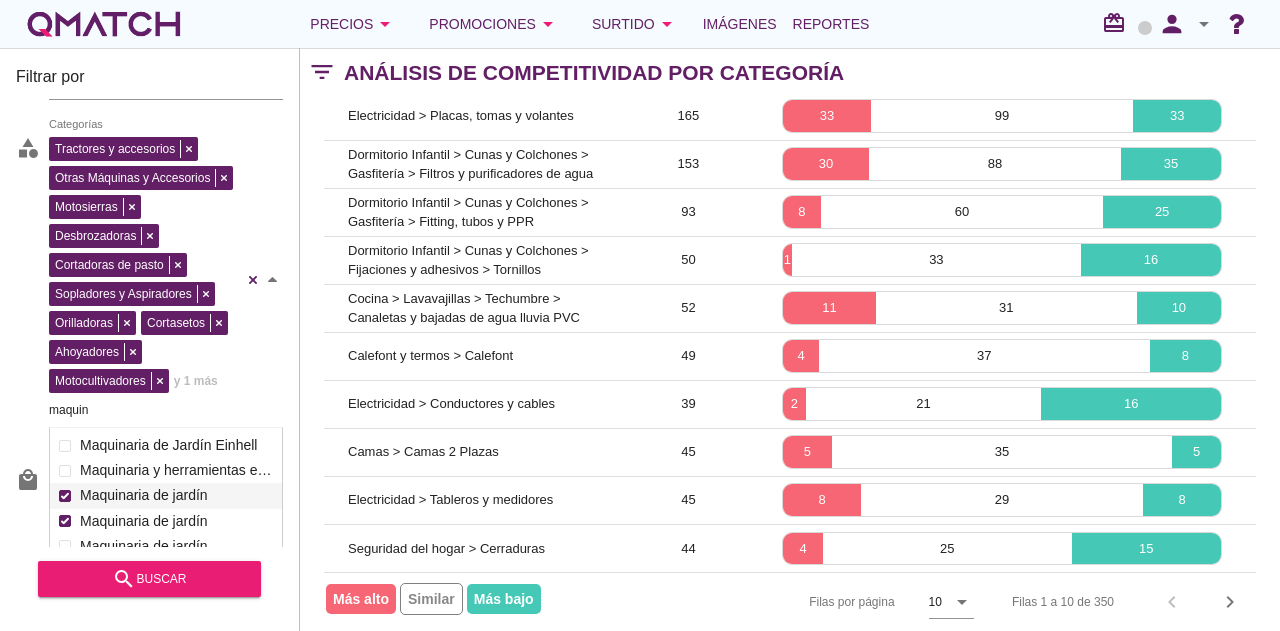 scroll, scrollTop: 200, scrollLeft: 0, axis: vertical 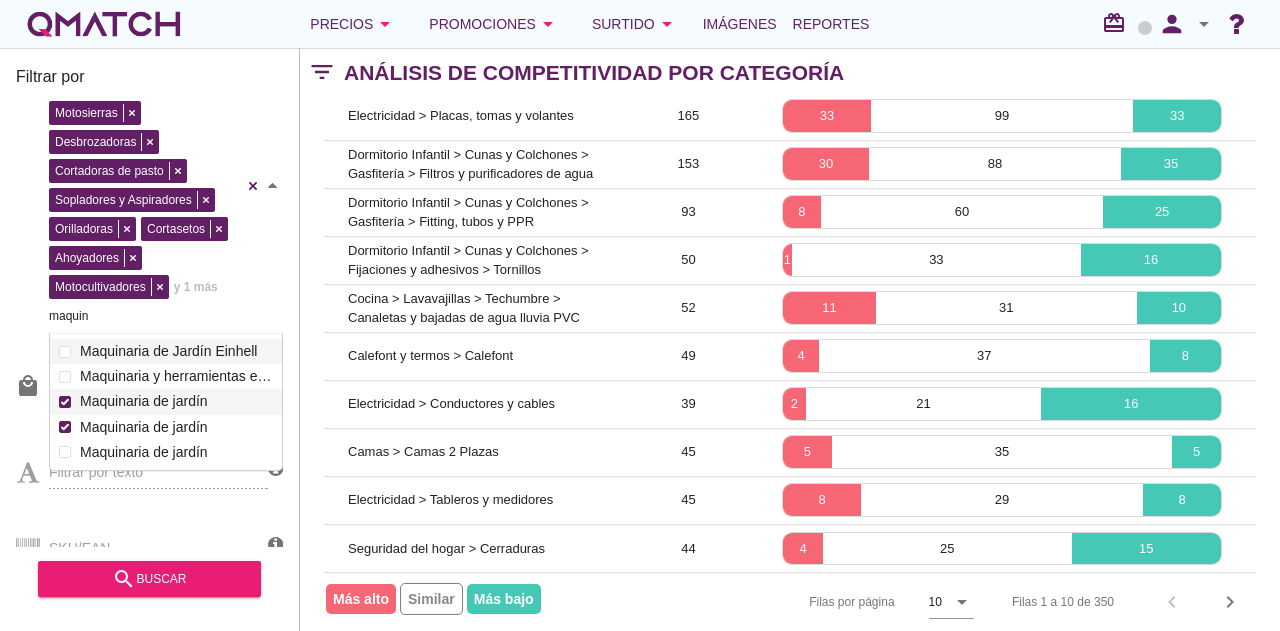 type 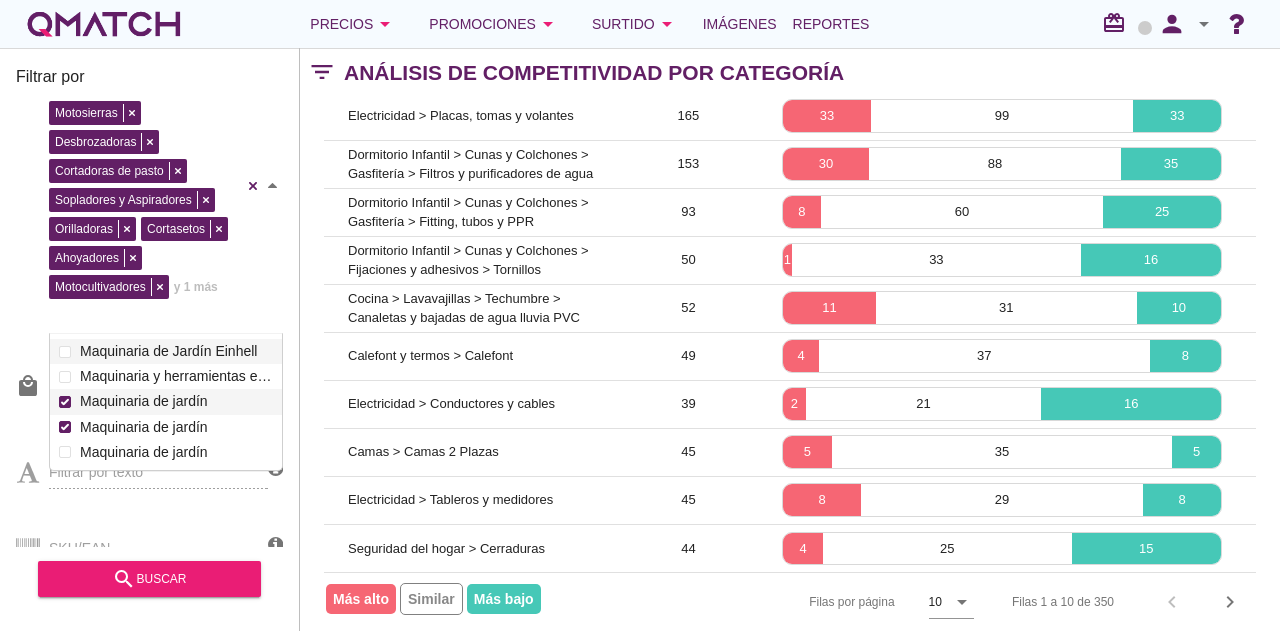 click at bounding box center (273, 185) 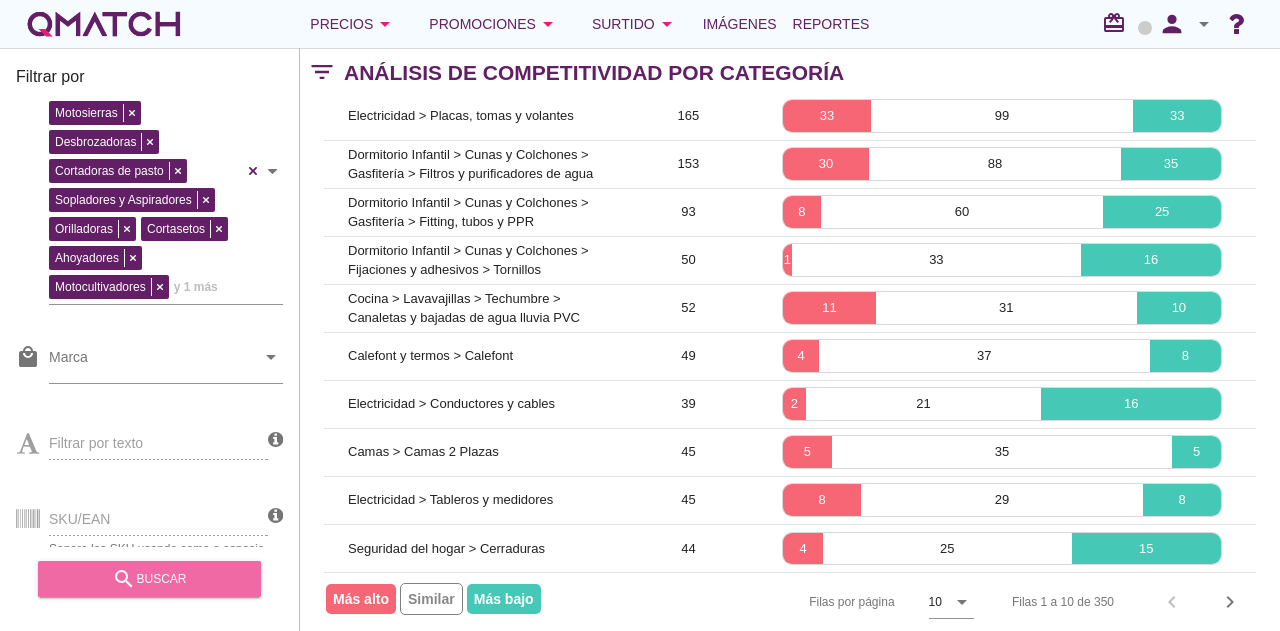 click on "search buscar" at bounding box center (149, 579) 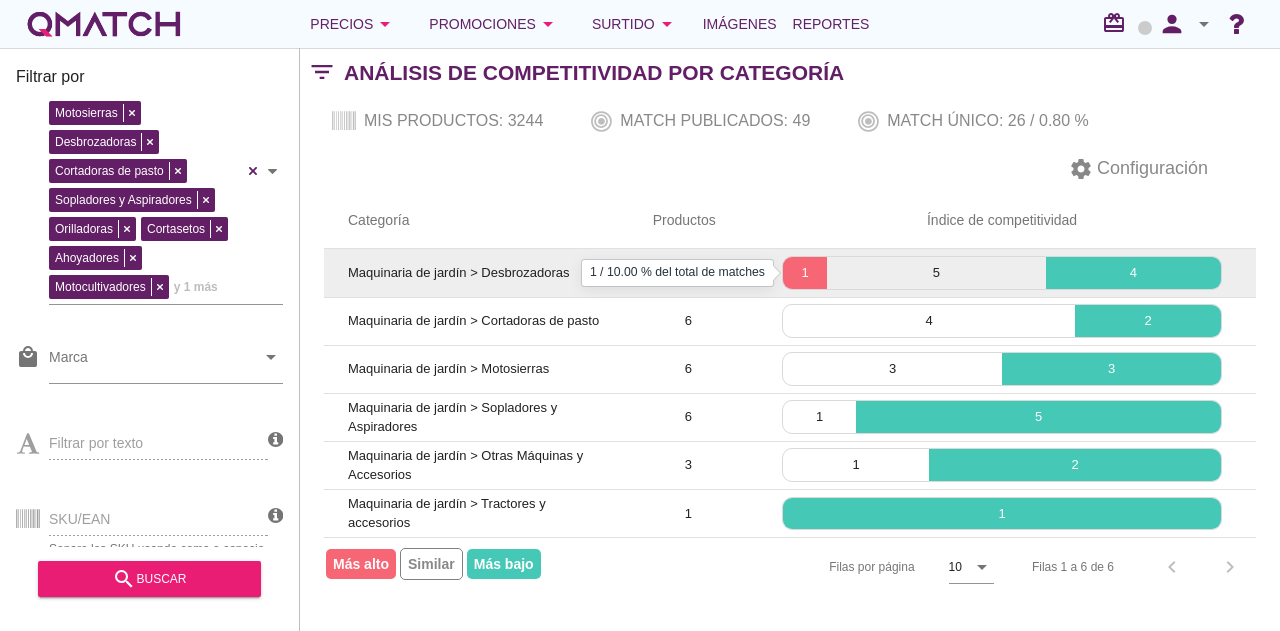 click on "1" at bounding box center [805, 273] 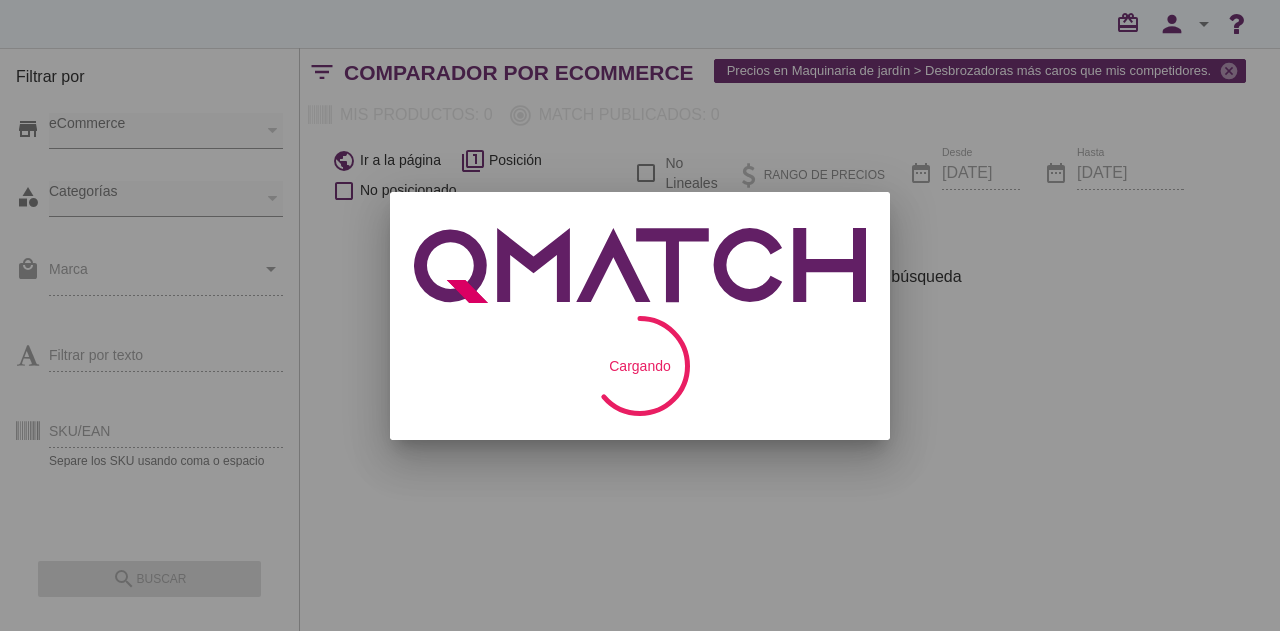 scroll, scrollTop: 0, scrollLeft: 0, axis: both 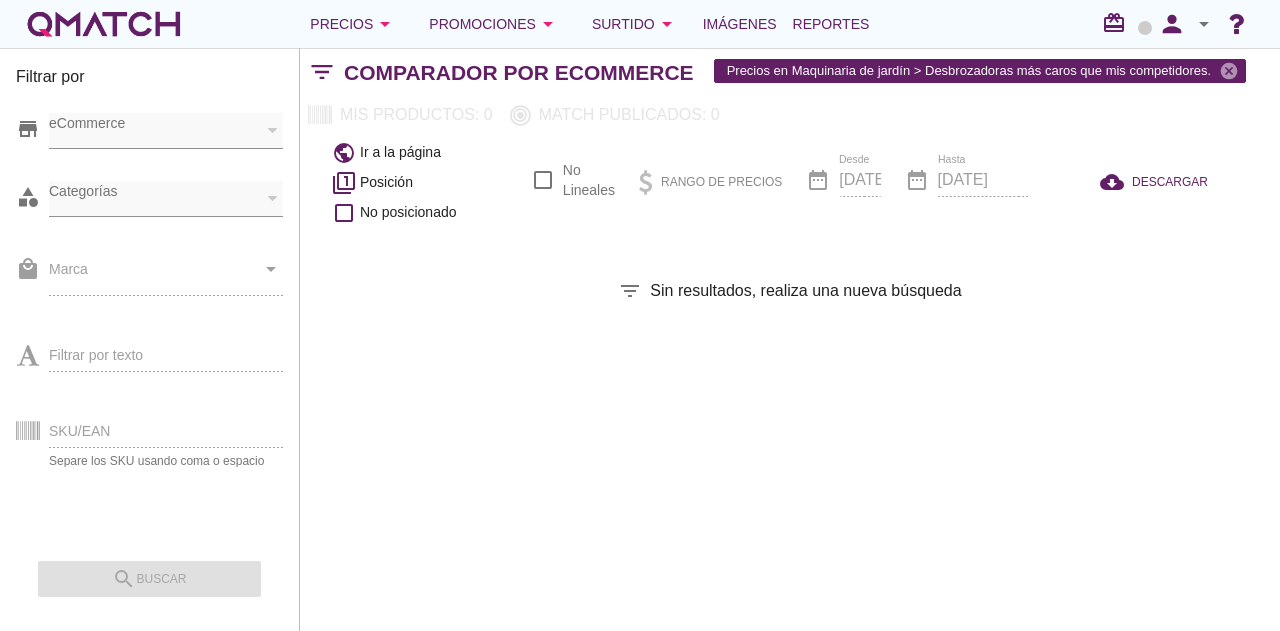 checkbox on "false" 